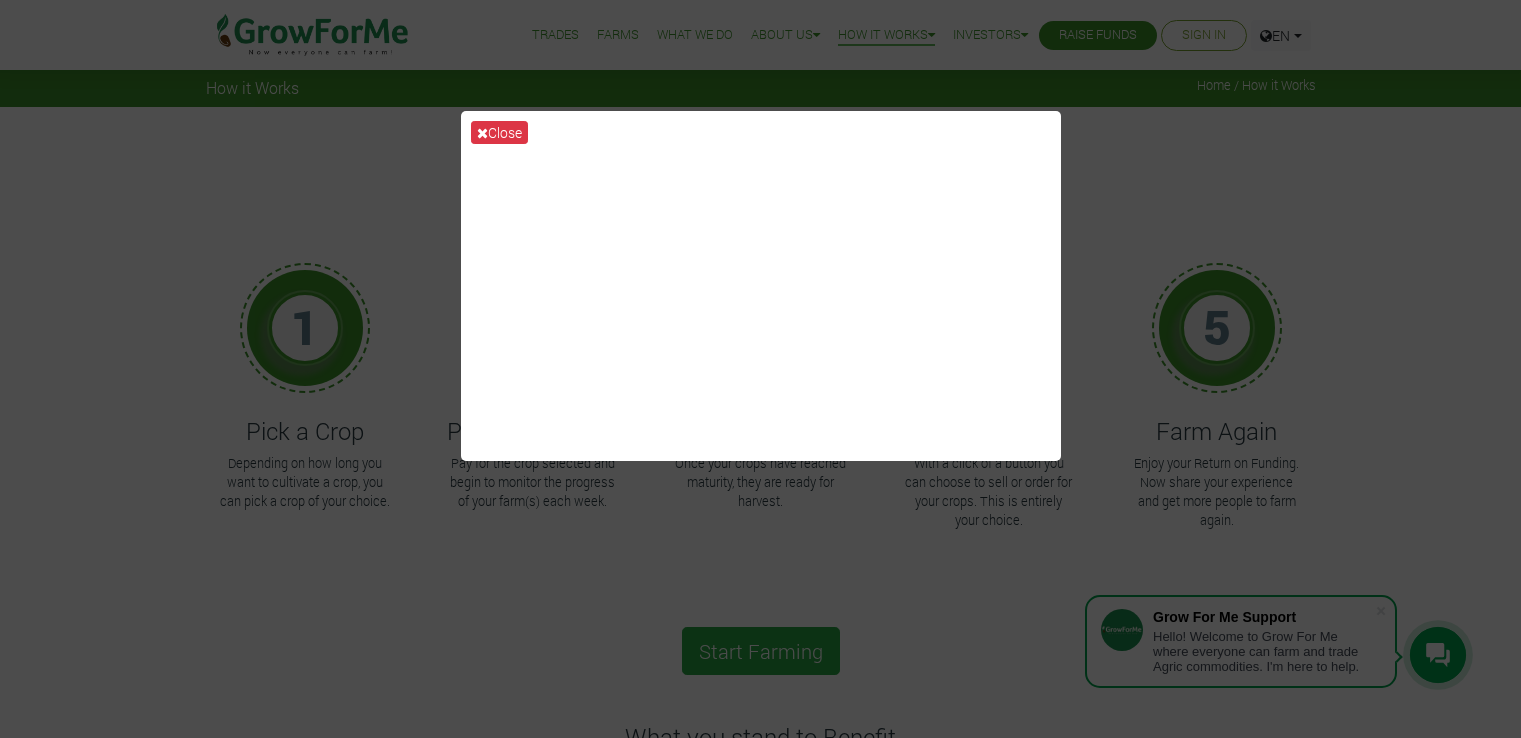 scroll, scrollTop: 0, scrollLeft: 0, axis: both 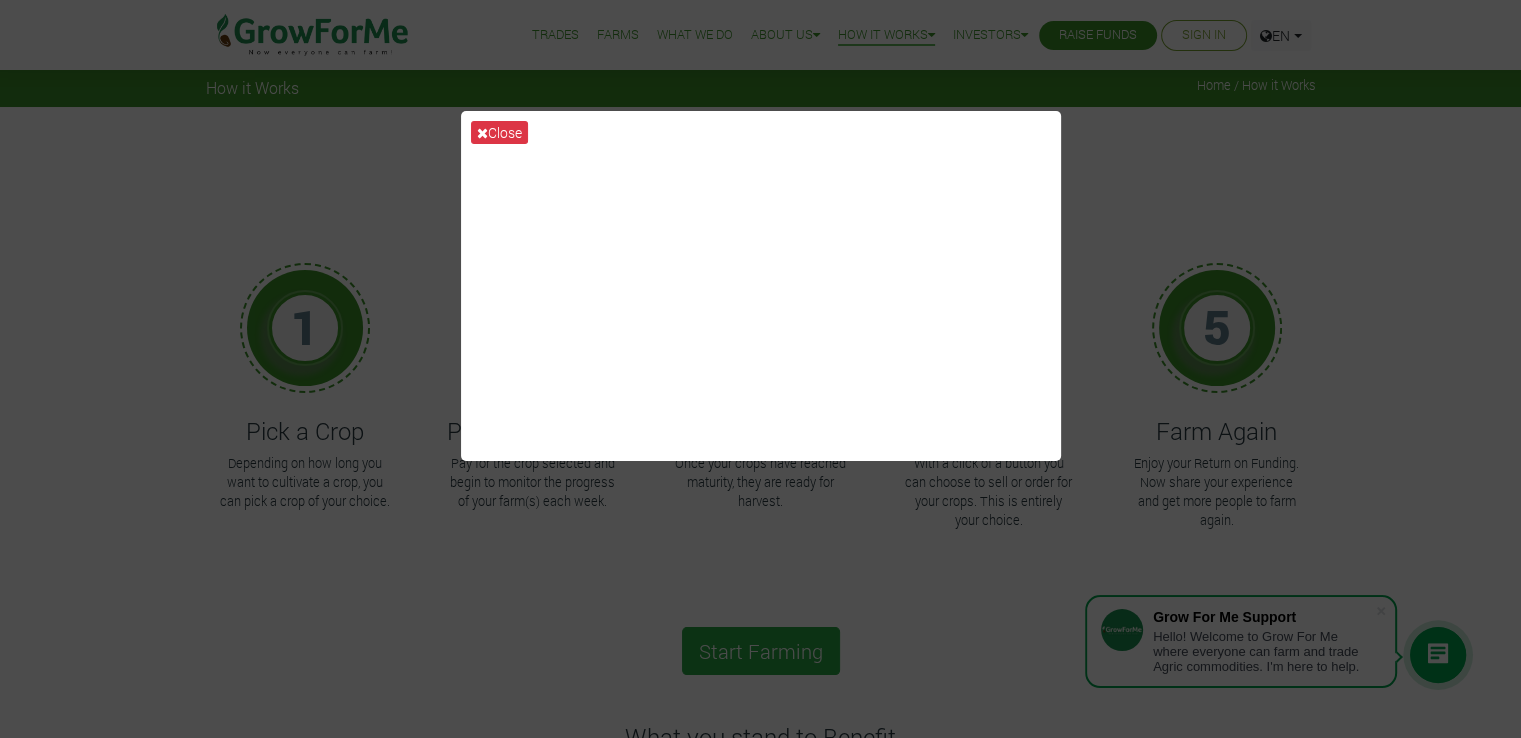 click on "Close" at bounding box center (760, 369) 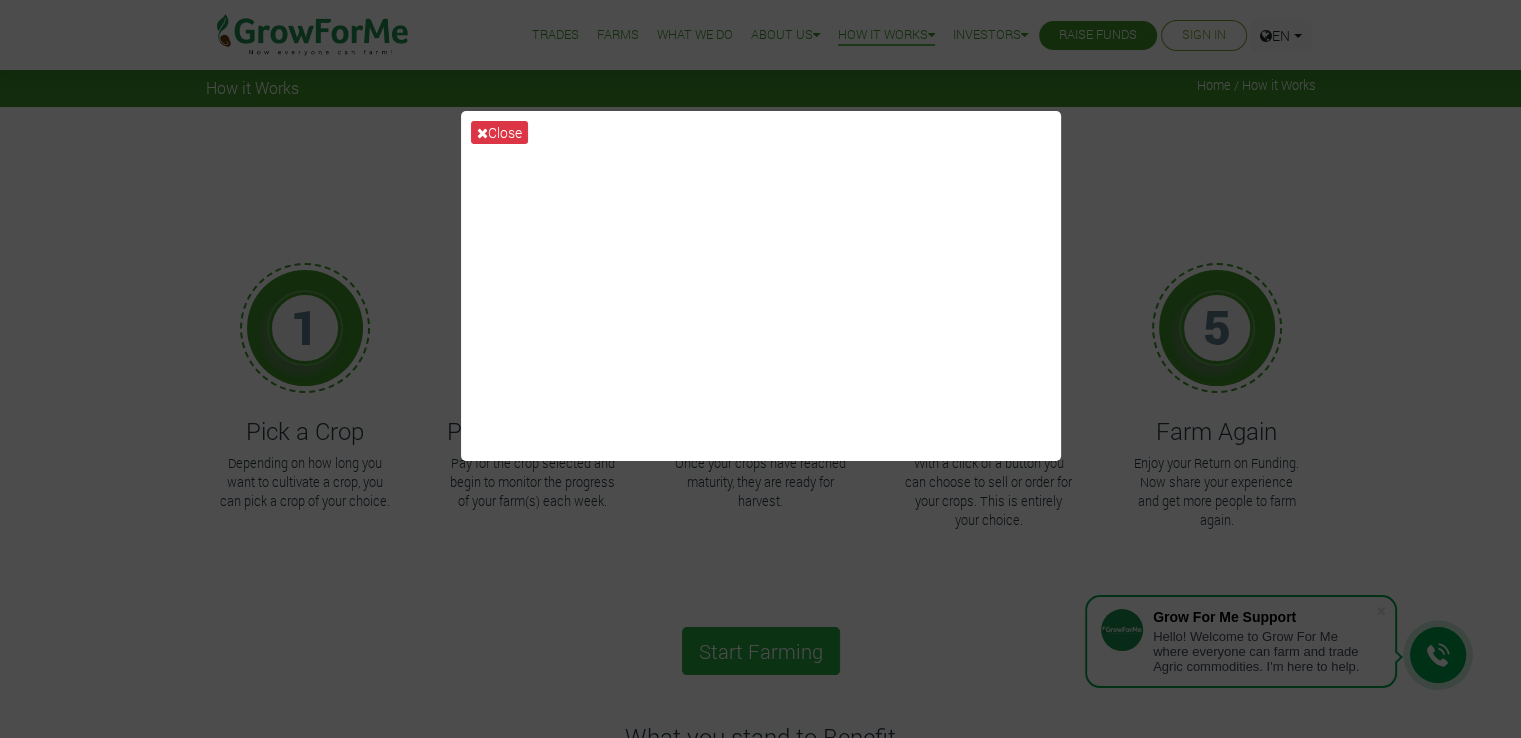 click on "Close" at bounding box center (760, 369) 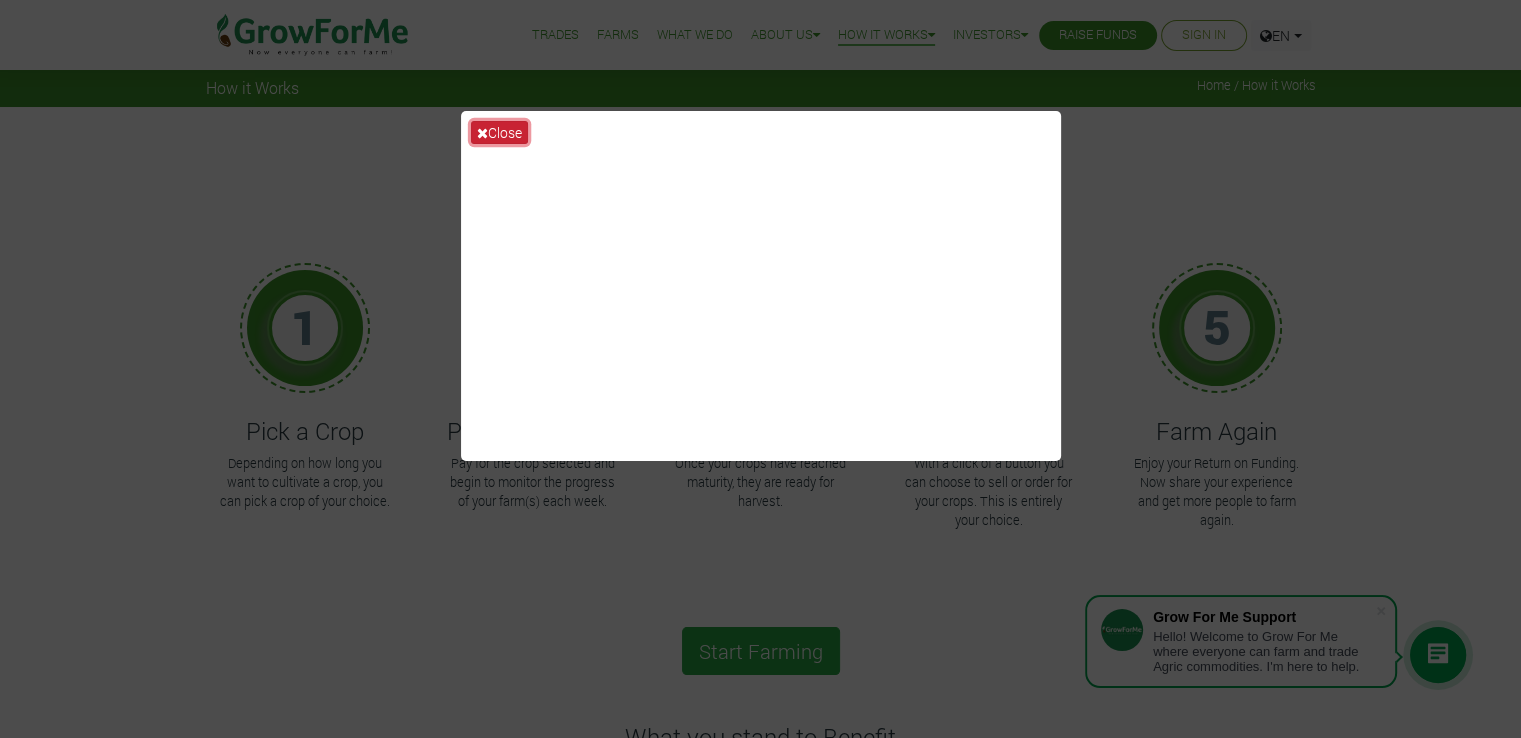 click on "Close" at bounding box center (499, 132) 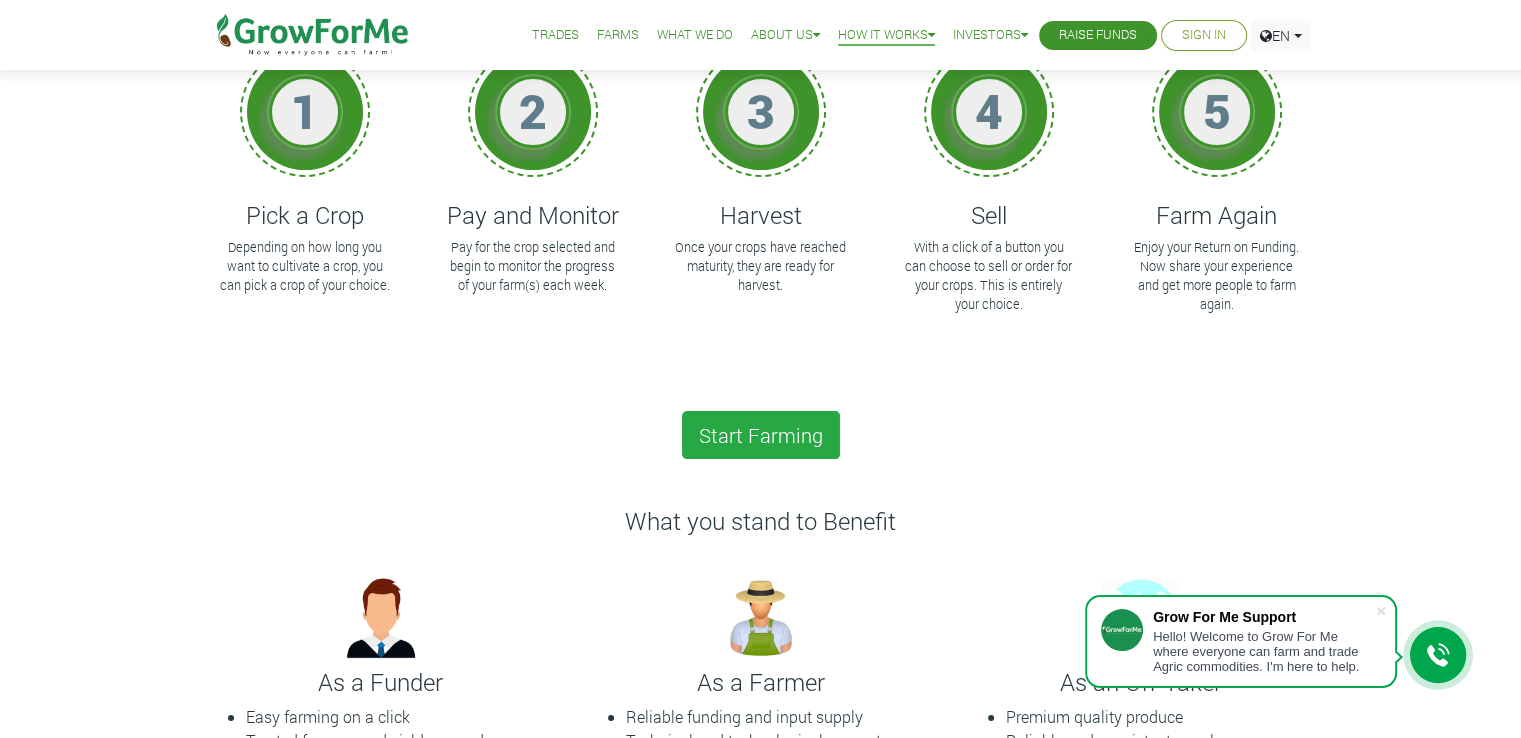 scroll, scrollTop: 224, scrollLeft: 0, axis: vertical 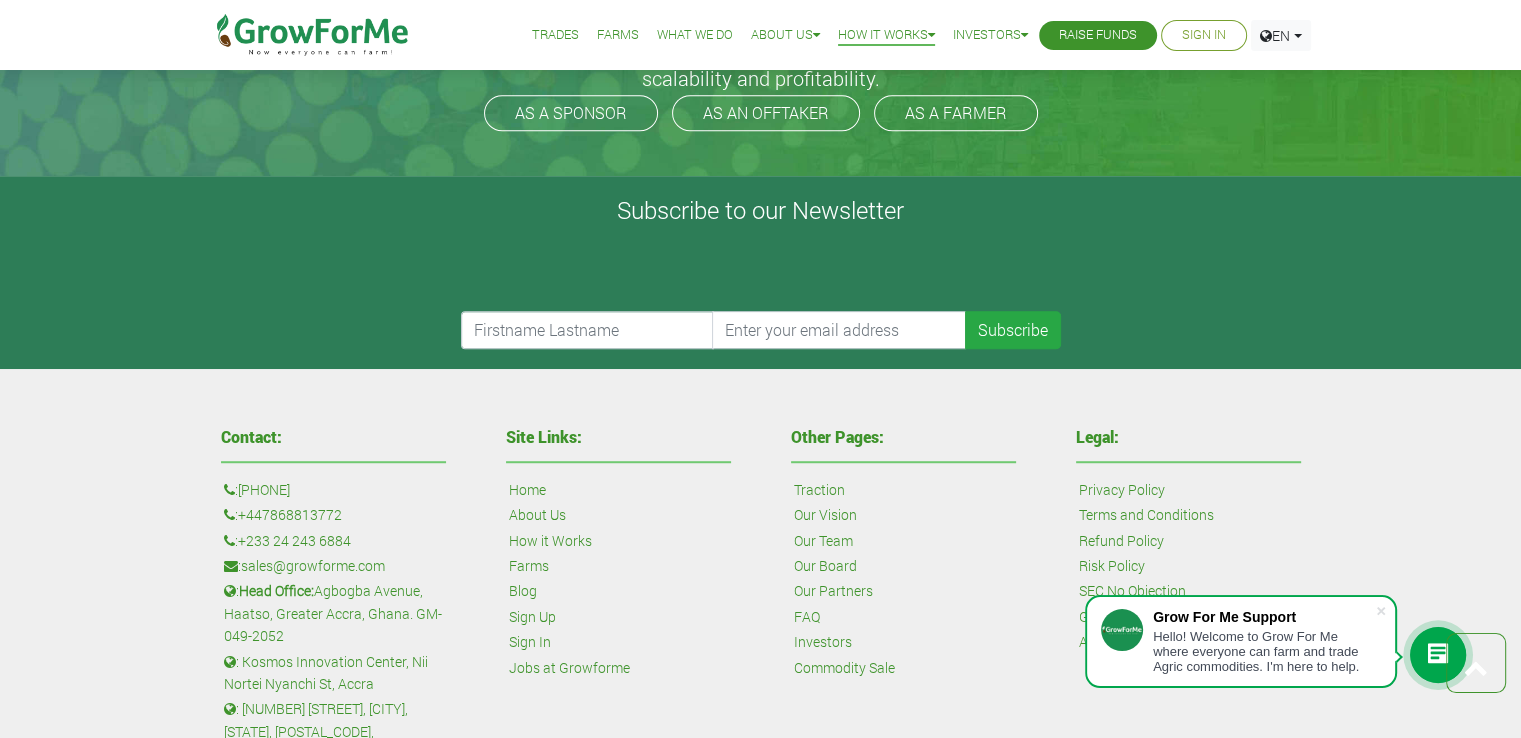 drag, startPoint x: 1515, startPoint y: 569, endPoint x: 1528, endPoint y: 550, distance: 23.021729 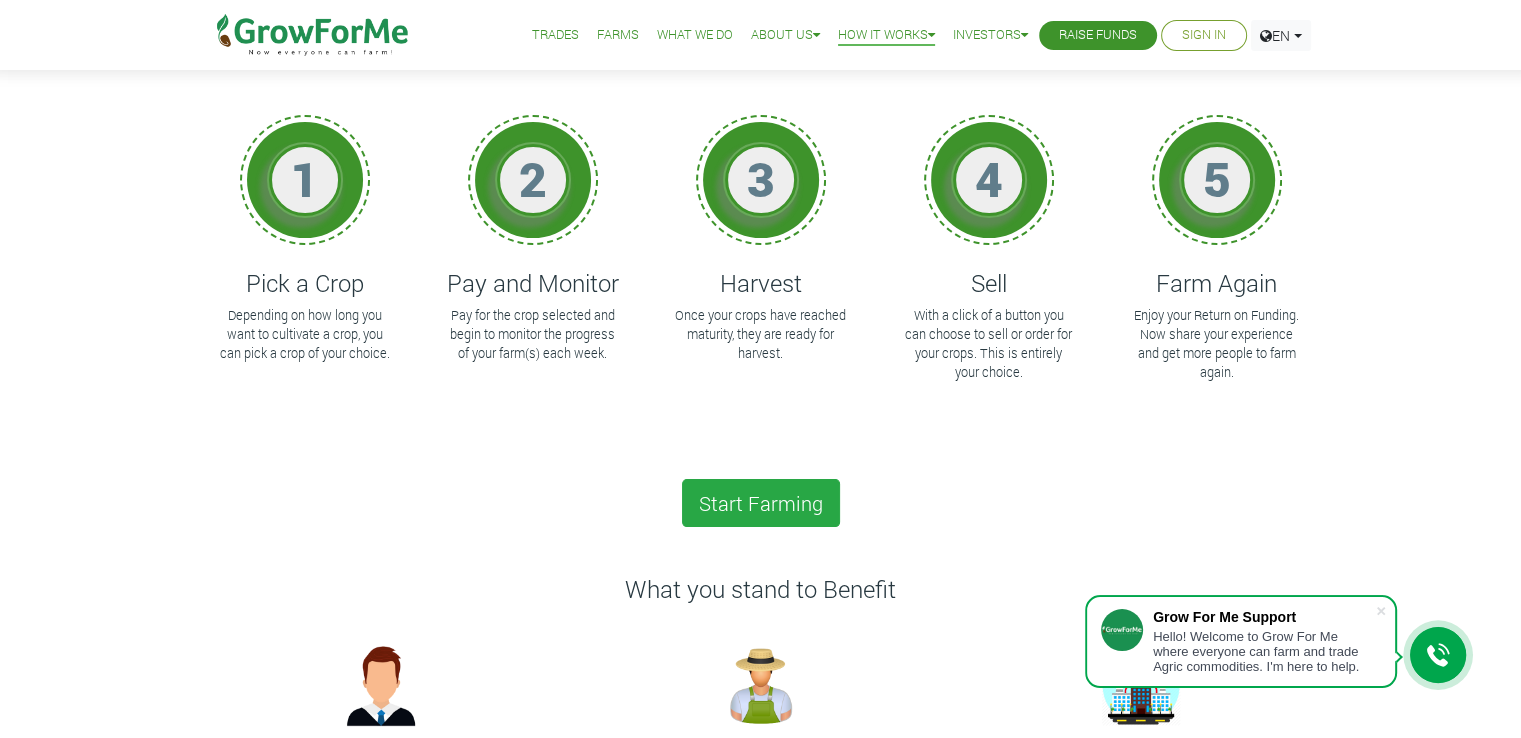 scroll, scrollTop: 128, scrollLeft: 0, axis: vertical 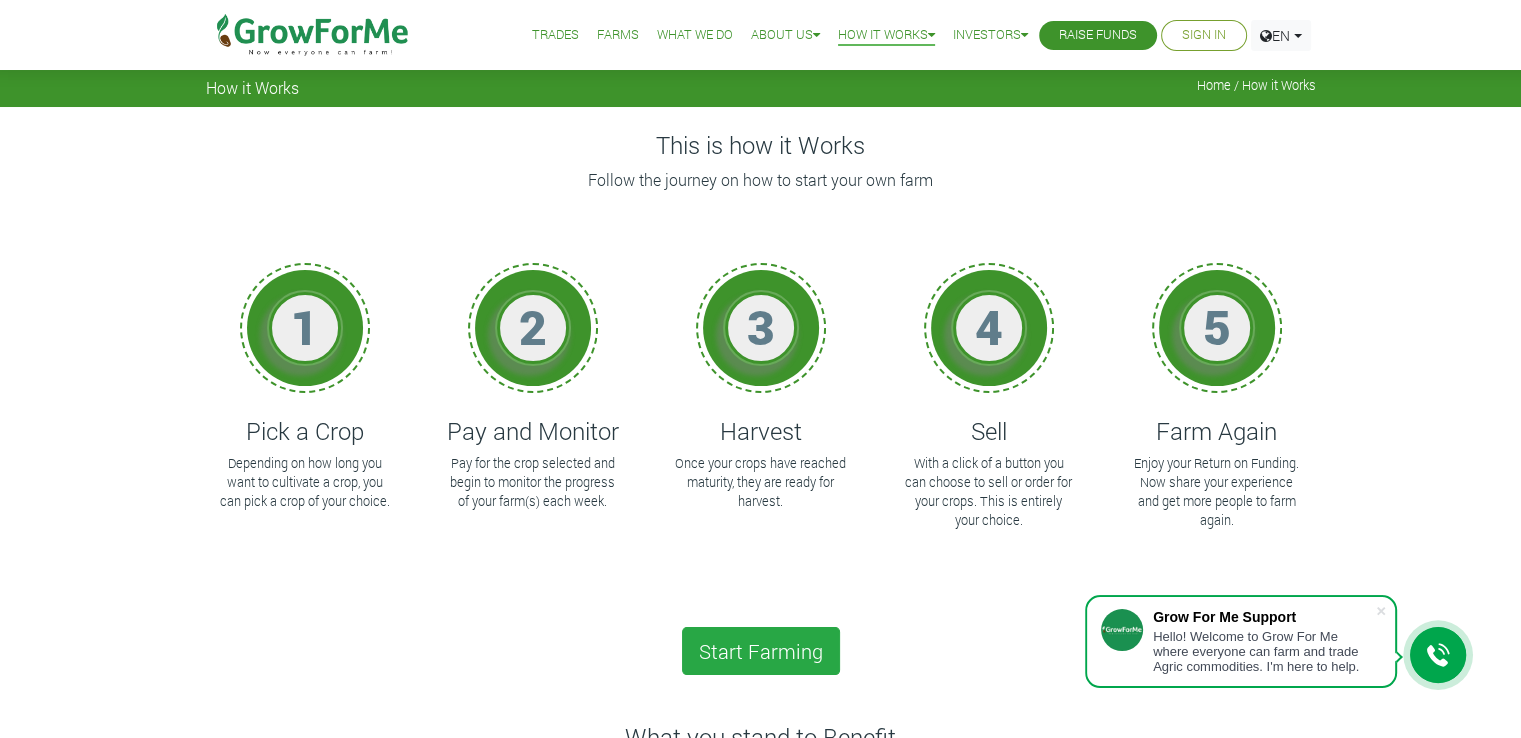 click on "Trades" at bounding box center [555, 35] 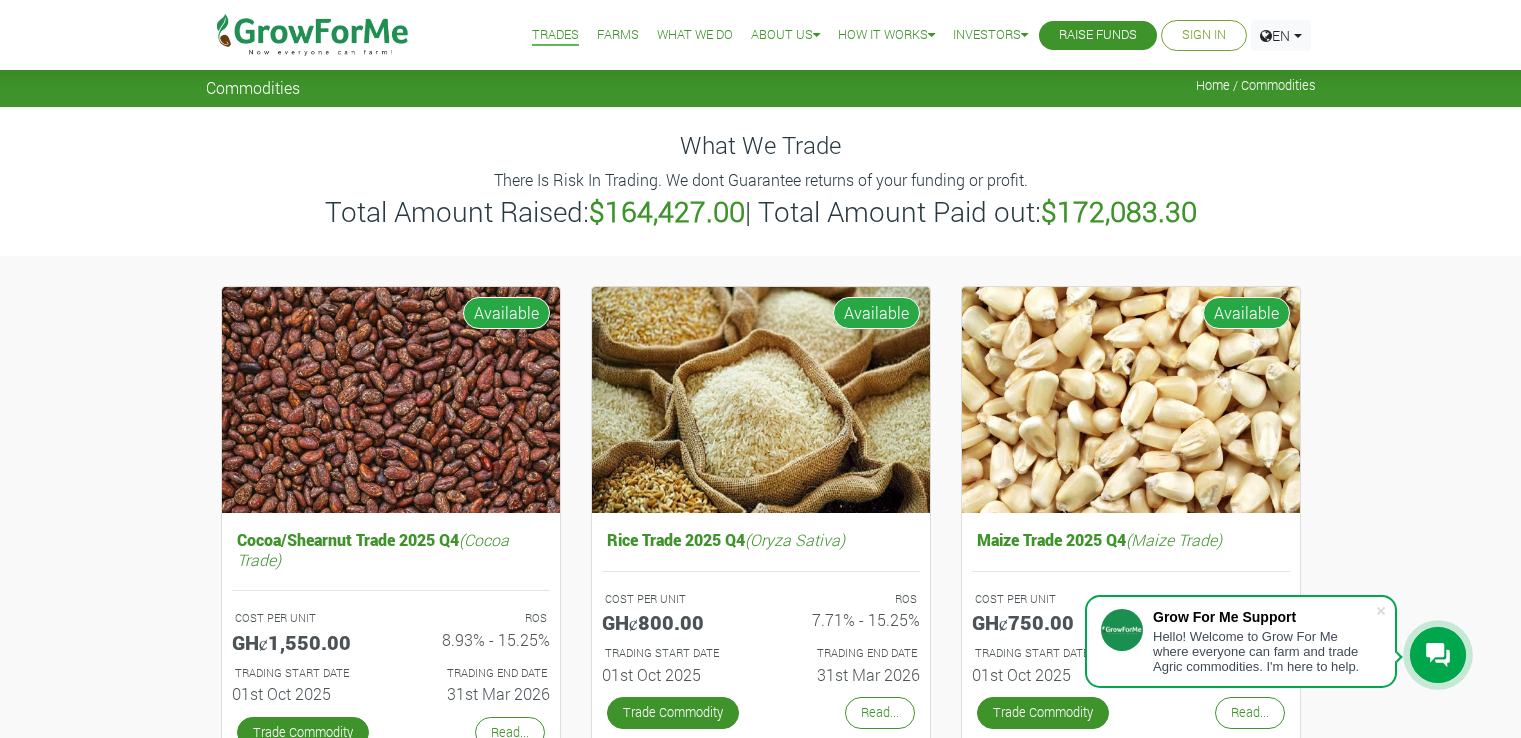 scroll, scrollTop: 0, scrollLeft: 0, axis: both 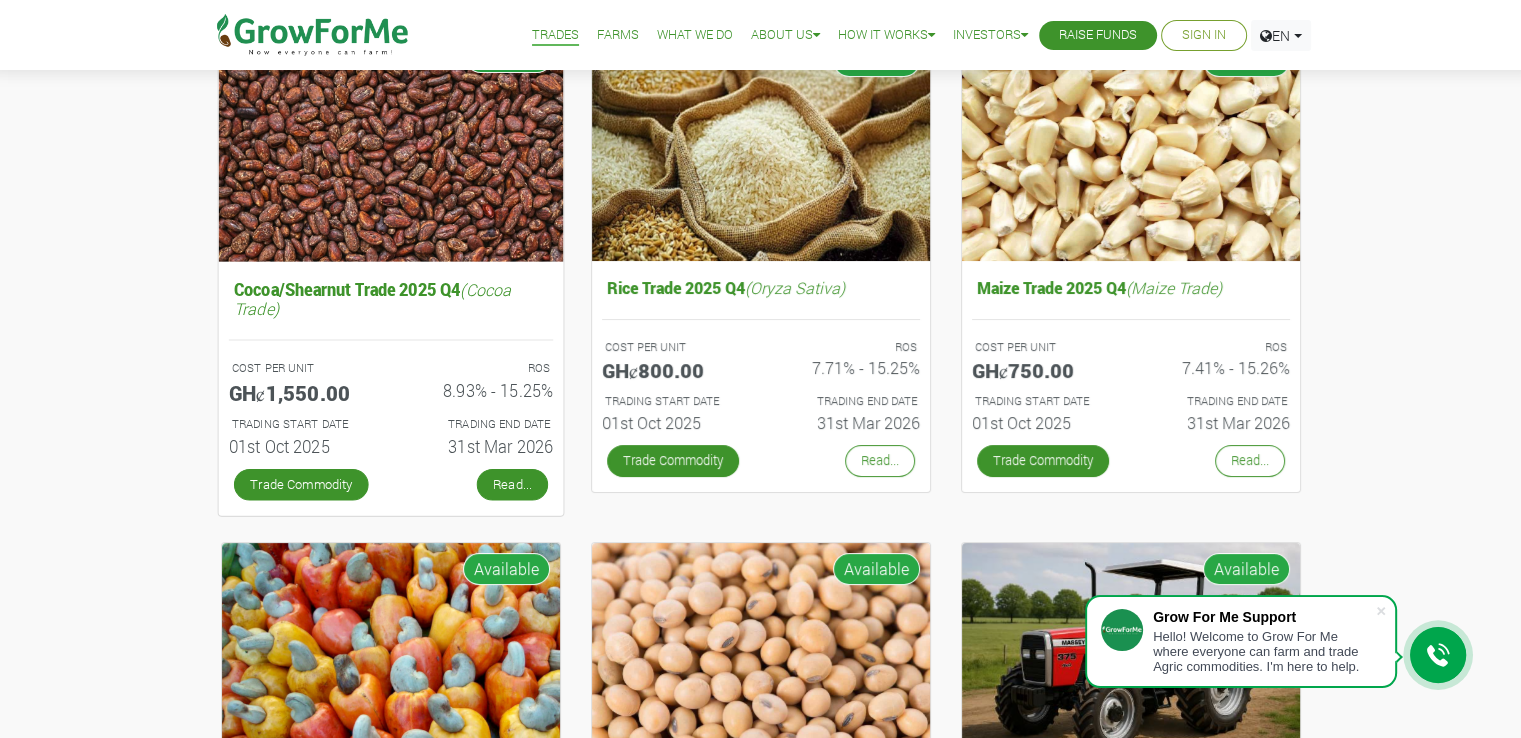 click on "Read..." at bounding box center (511, 484) 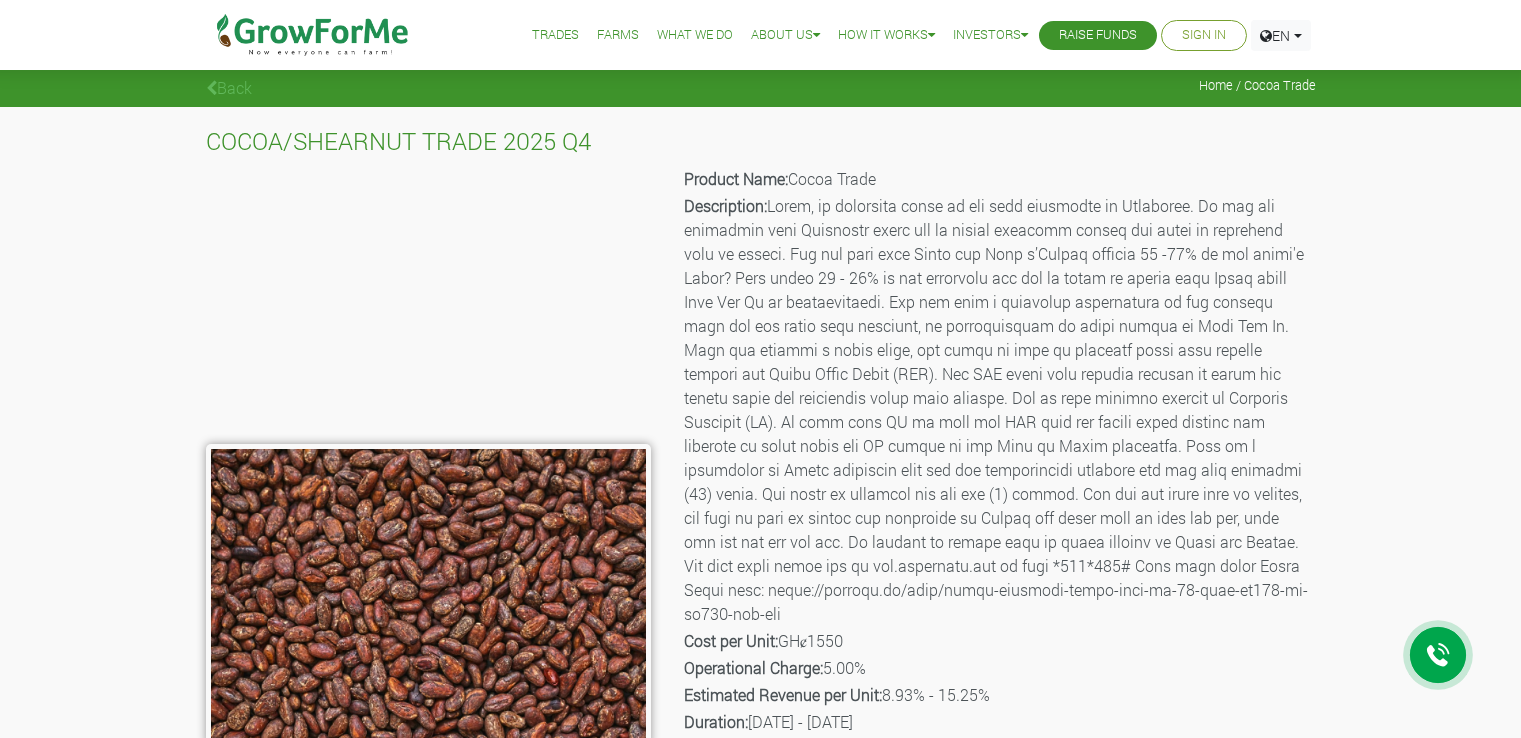 scroll, scrollTop: 0, scrollLeft: 0, axis: both 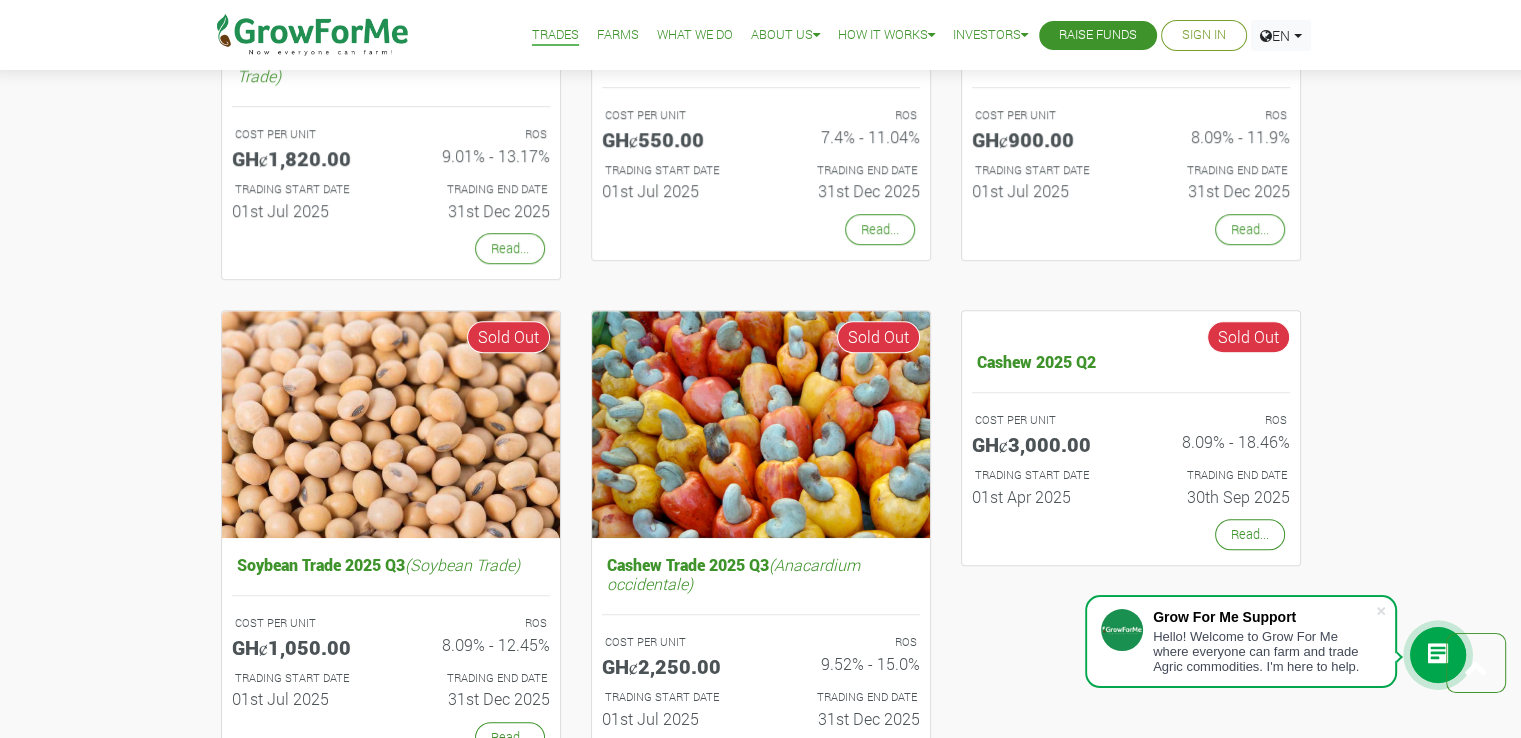 drag, startPoint x: 1519, startPoint y: 417, endPoint x: 1530, endPoint y: 401, distance: 19.416489 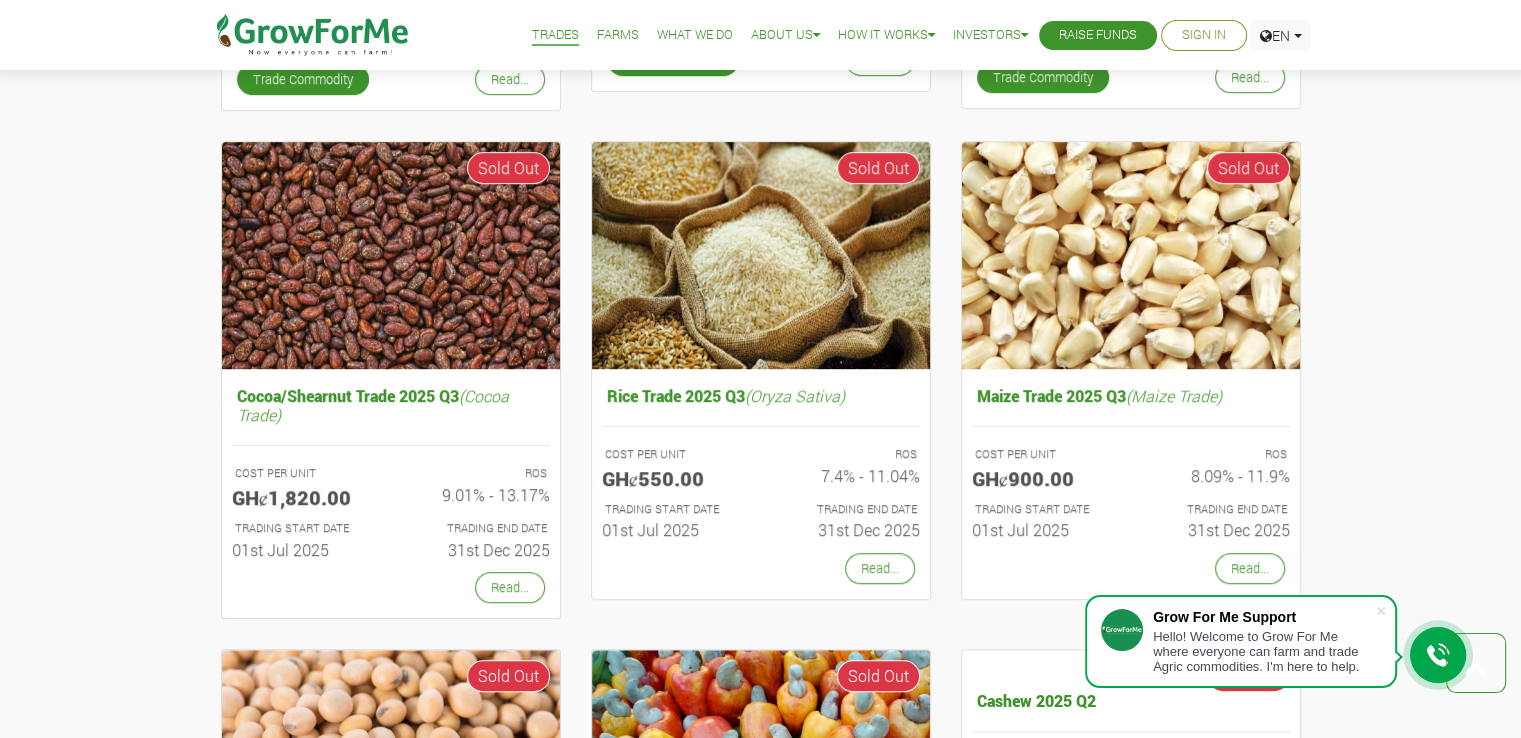 scroll, scrollTop: 1153, scrollLeft: 0, axis: vertical 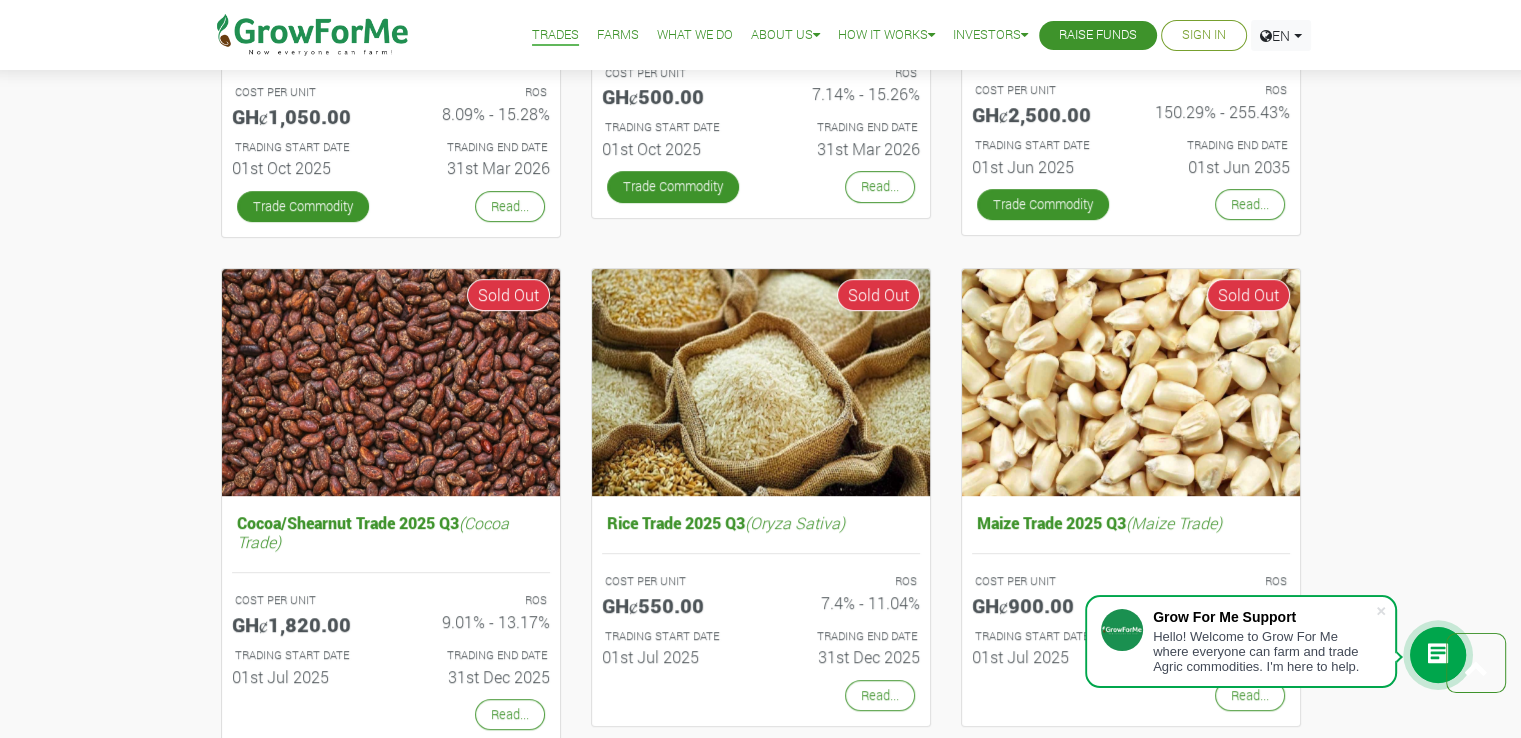 drag, startPoint x: 1519, startPoint y: 308, endPoint x: 1515, endPoint y: 279, distance: 29.274563 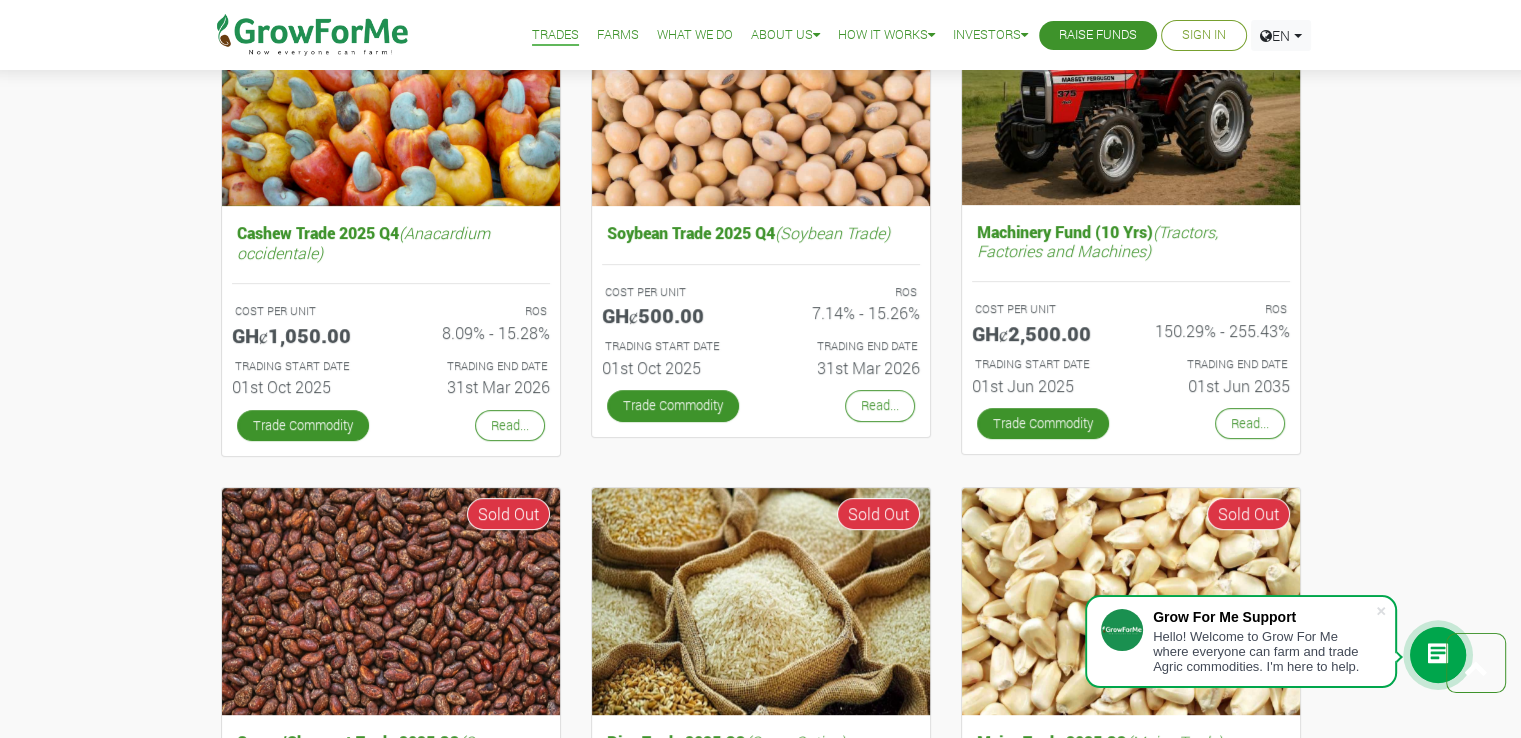 scroll, scrollTop: 823, scrollLeft: 0, axis: vertical 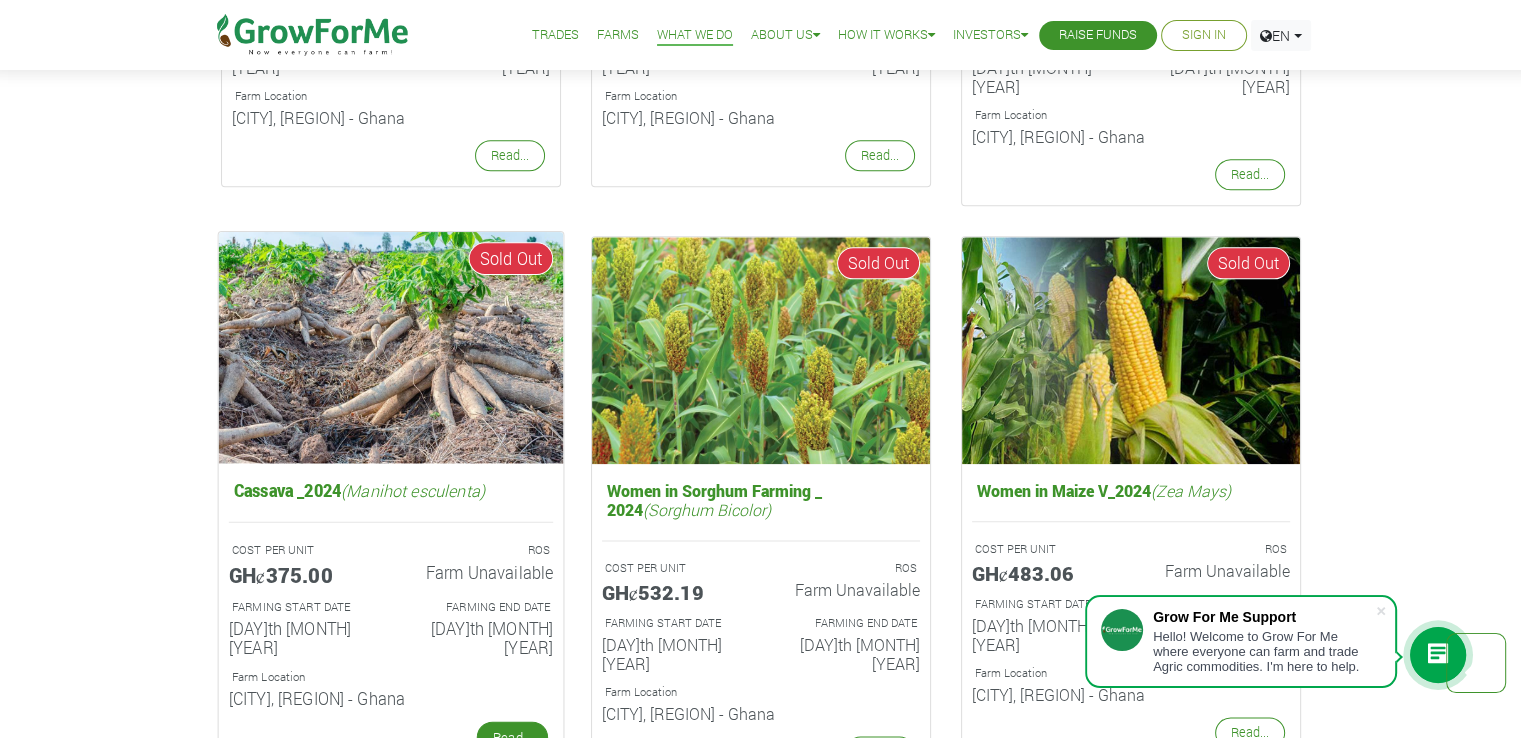 click on "Read..." at bounding box center (511, 737) 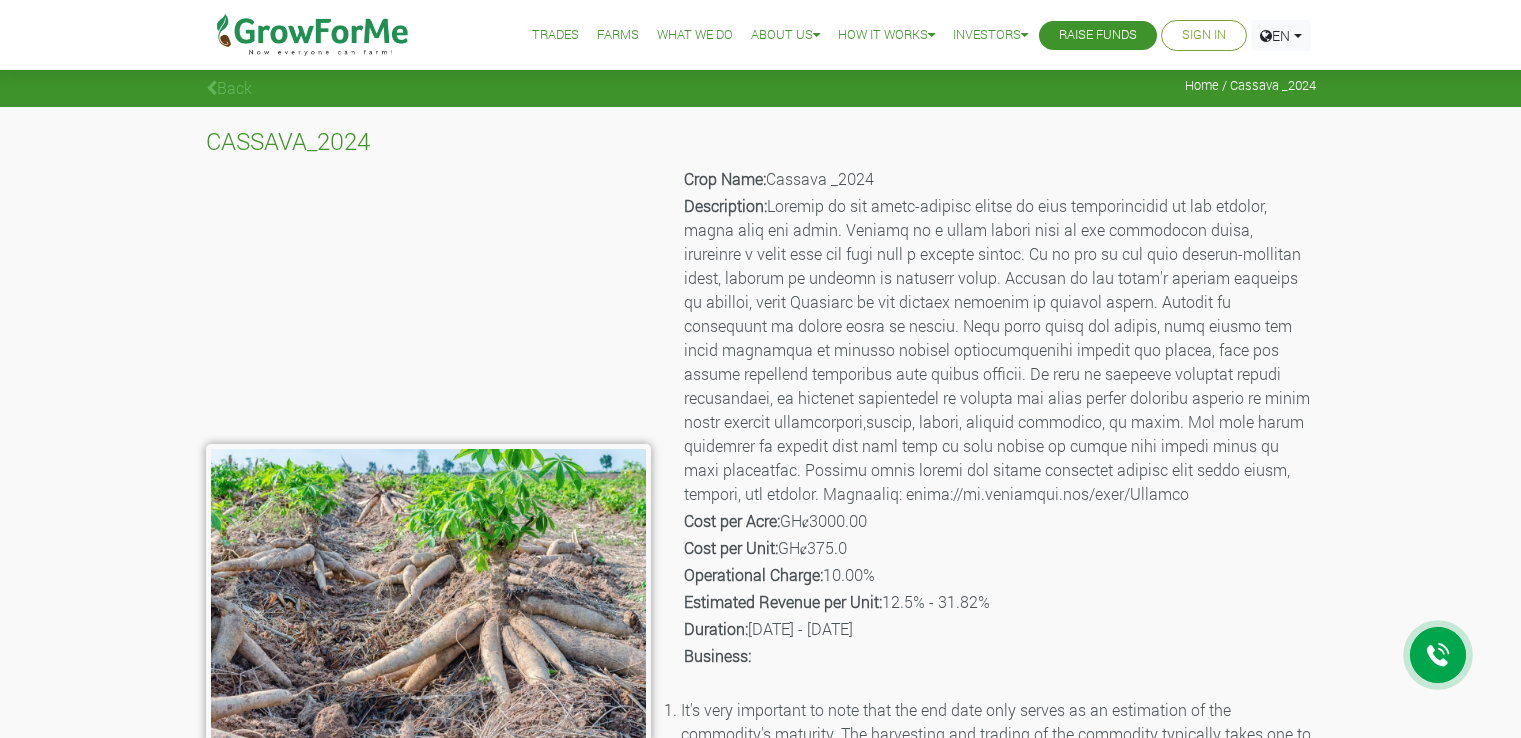 scroll, scrollTop: 0, scrollLeft: 0, axis: both 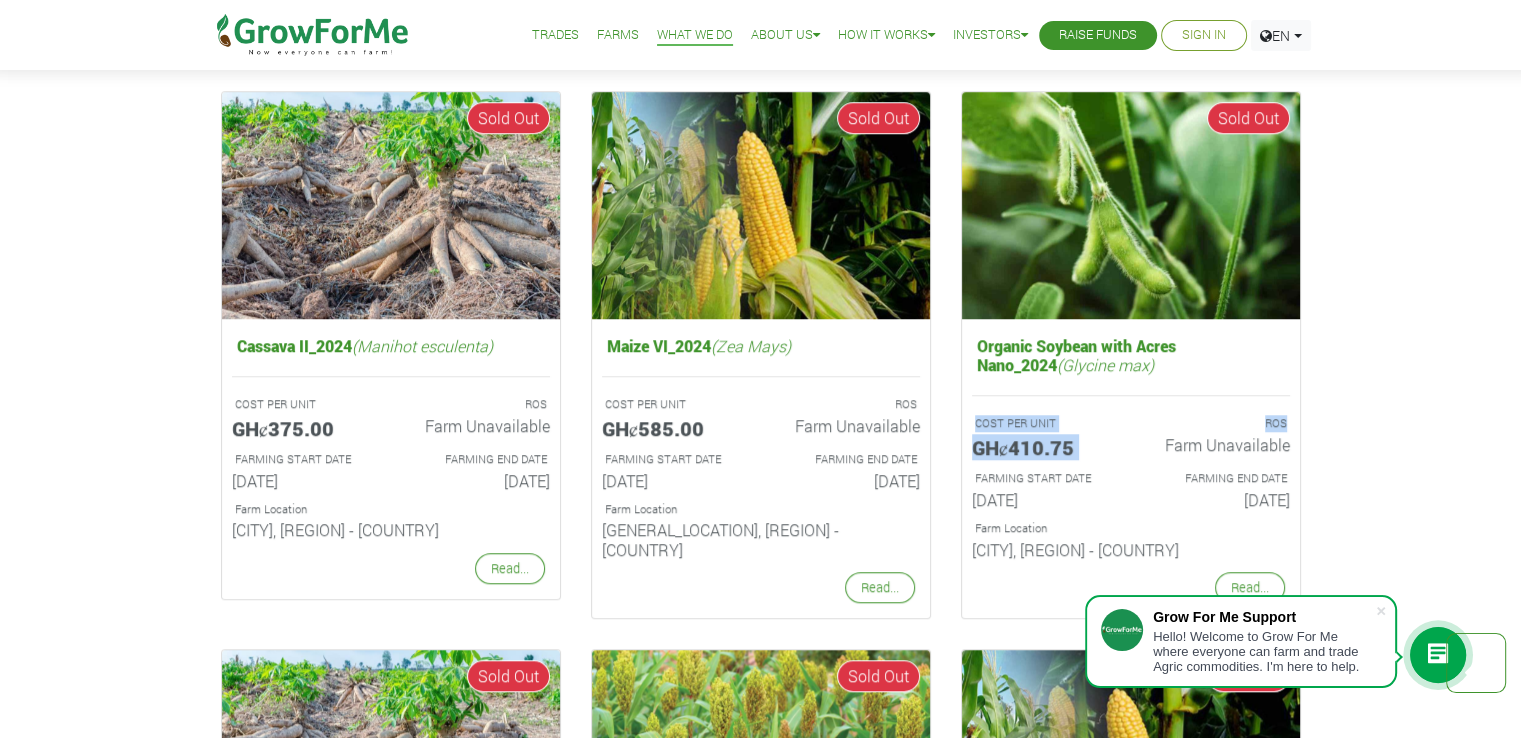 drag, startPoint x: 1518, startPoint y: 411, endPoint x: 1512, endPoint y: 386, distance: 25.70992 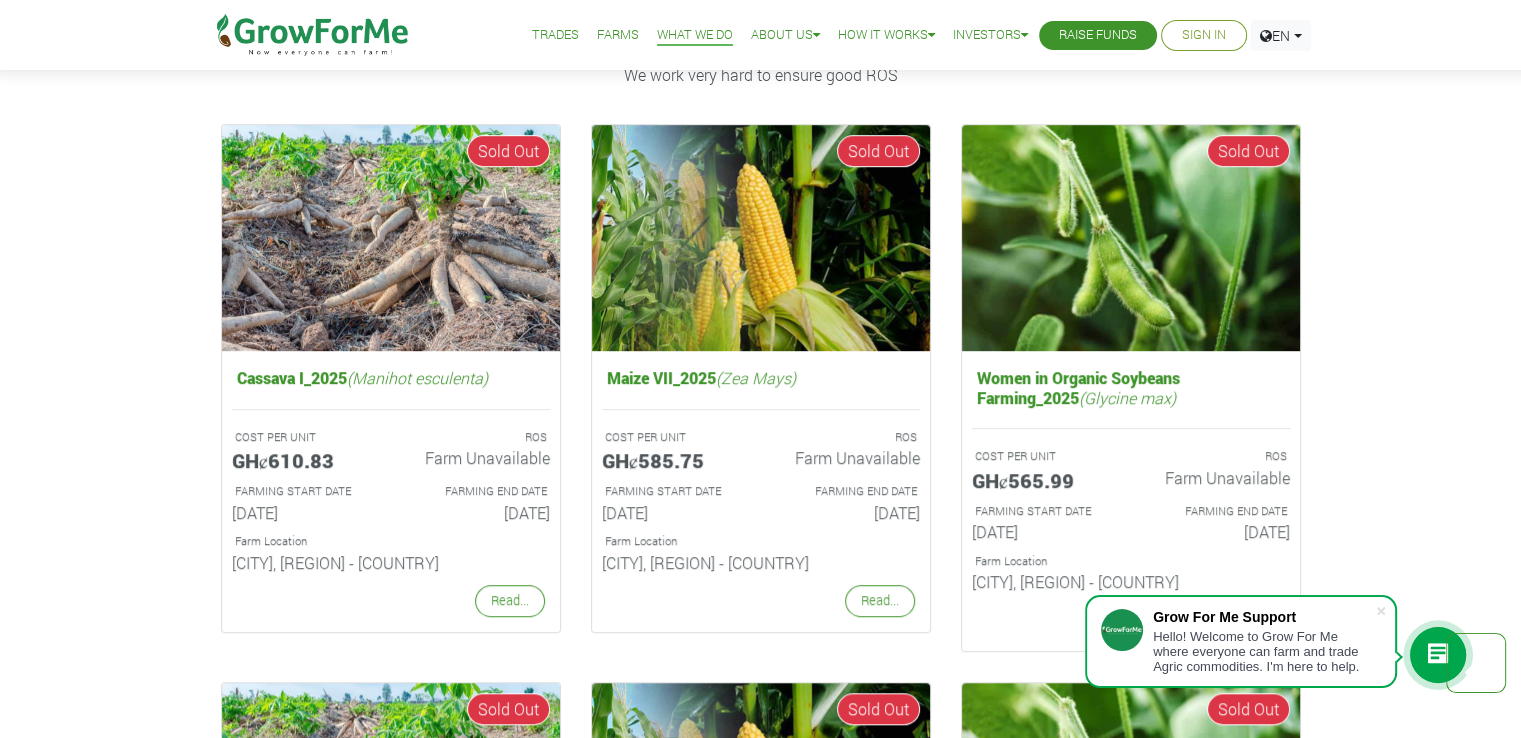 scroll, scrollTop: 1272, scrollLeft: 0, axis: vertical 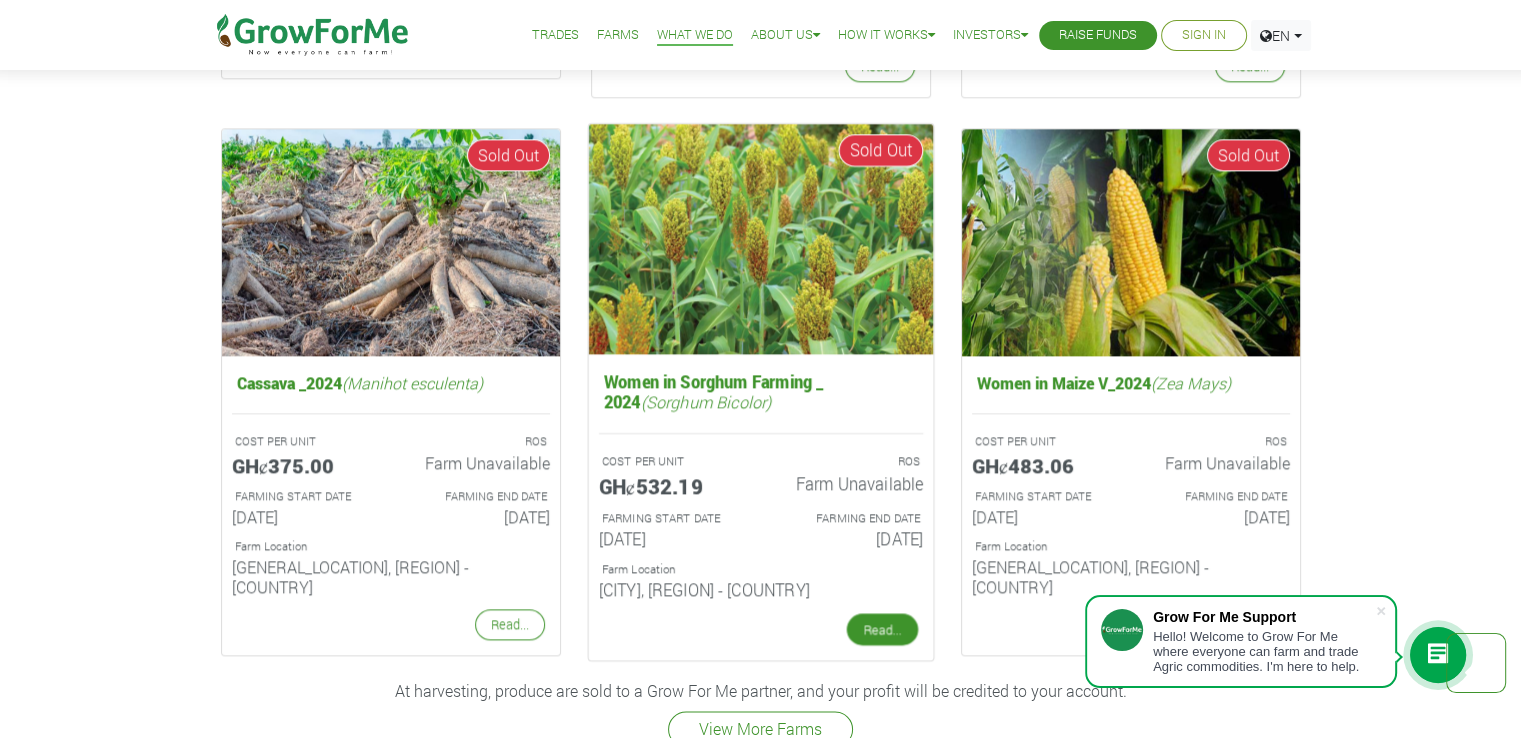 click on "Read..." at bounding box center (881, 629) 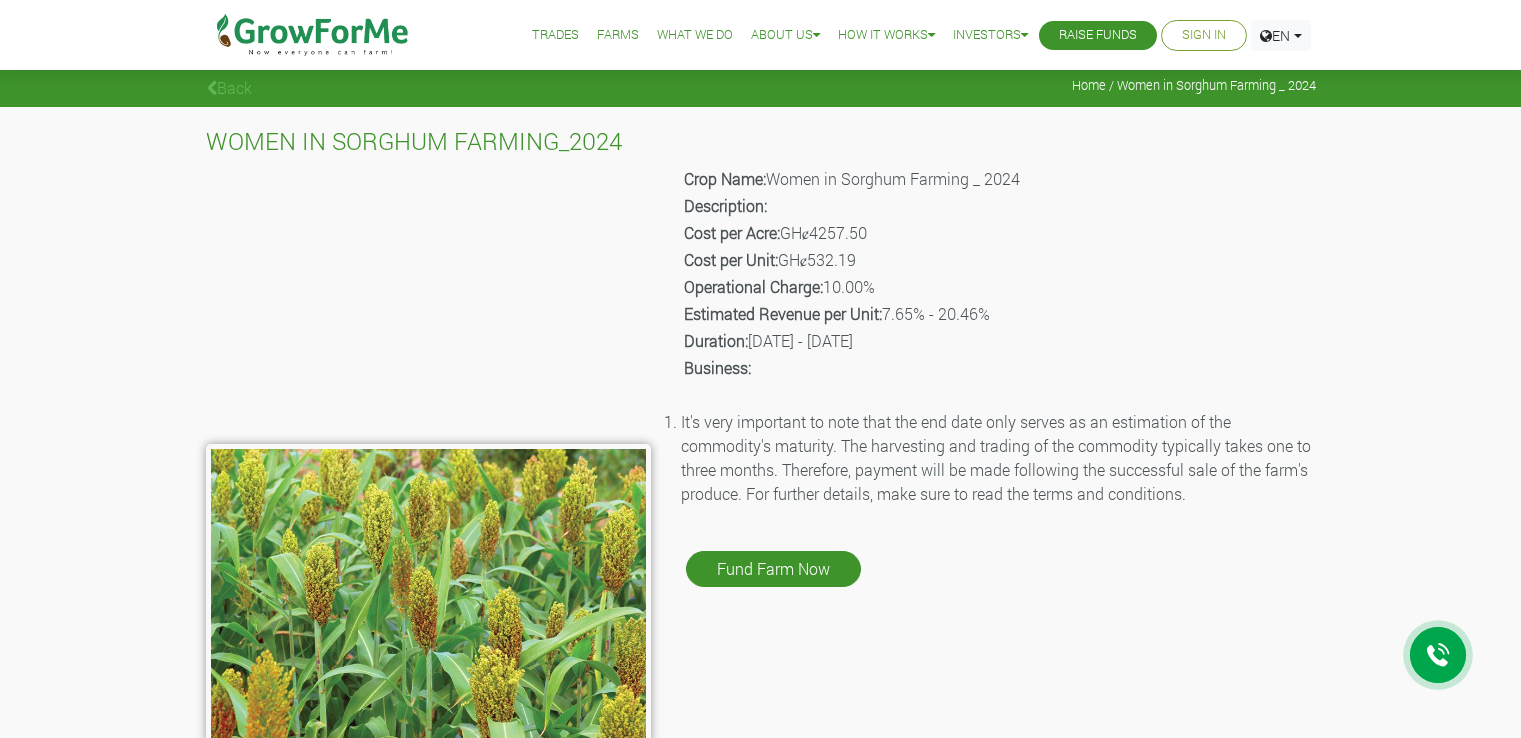 scroll, scrollTop: 0, scrollLeft: 0, axis: both 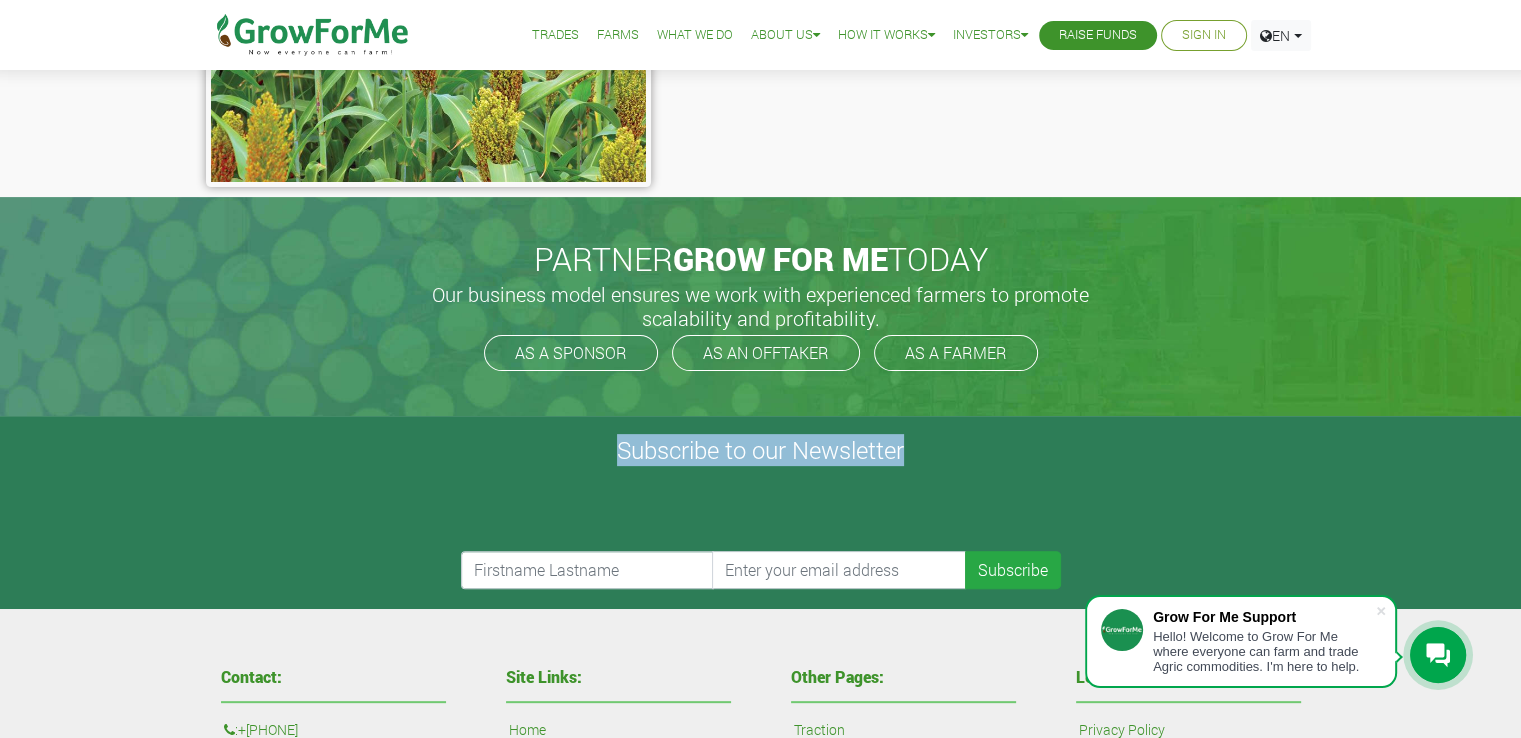 drag, startPoint x: 1517, startPoint y: 449, endPoint x: 1532, endPoint y: 405, distance: 46.486557 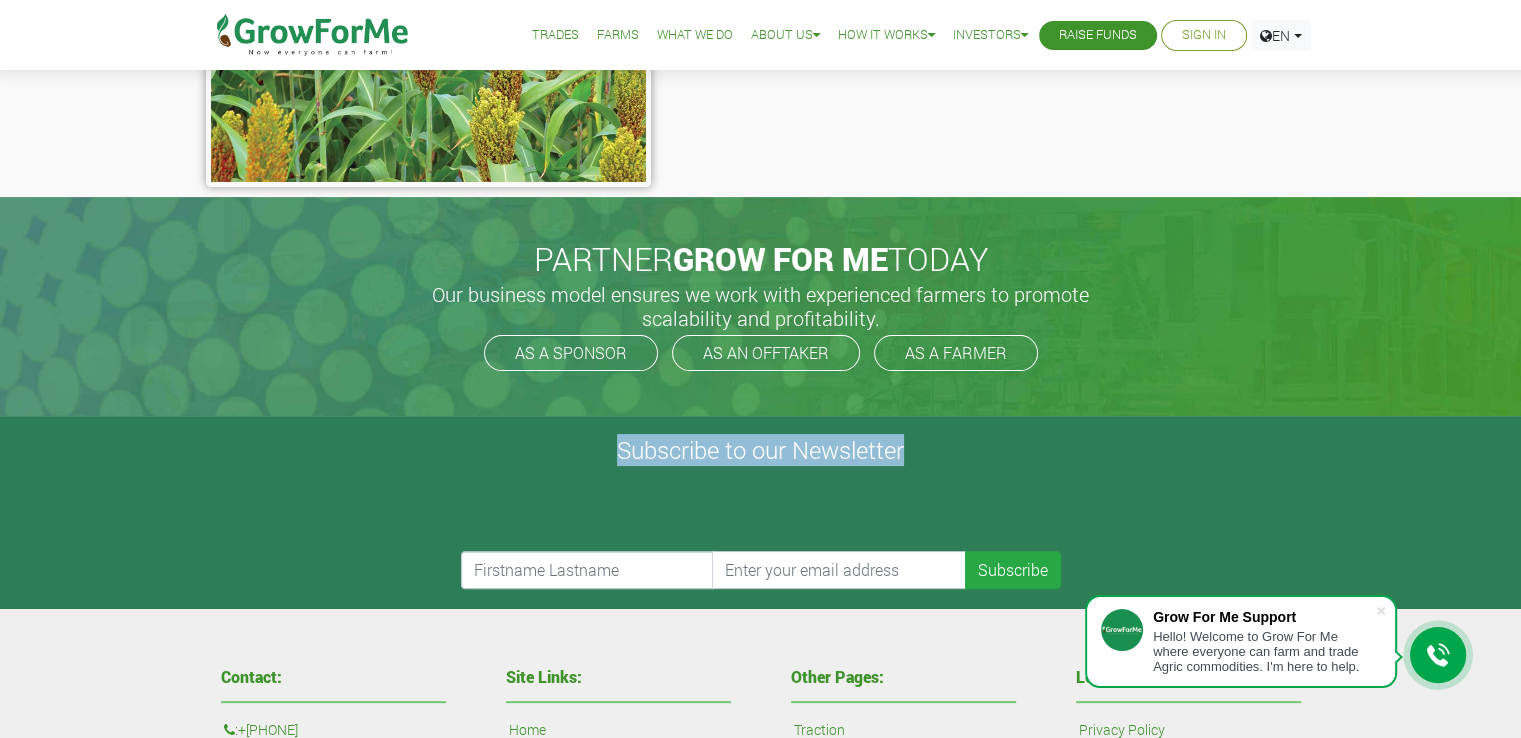 click on "WOMEN IN SORGHUM FARMING_2024
Crop Name:  Women in Sorghum Farming _ 2024
Description:
Cost per Acre:  GHȼ4257.50
Cost per Unit:  GHȼ532.19
Operational Charge:  10.00%
Estimated Revenue per Unit:   7.65% - 20.46%
Duration:  20th May 2024 - 28th Dec 2024
Business:
Fund Farm Now" at bounding box center [760, -127] 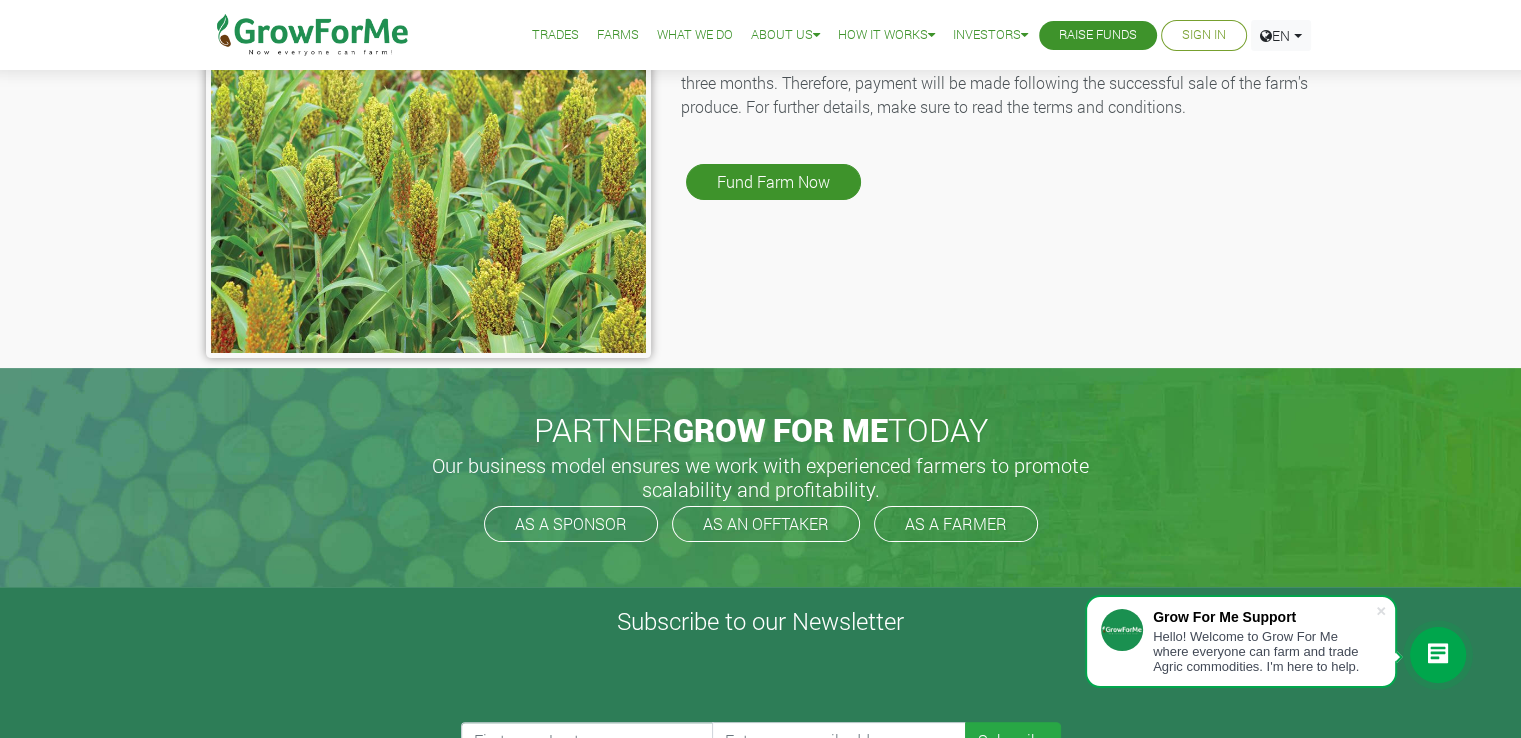 scroll, scrollTop: 382, scrollLeft: 0, axis: vertical 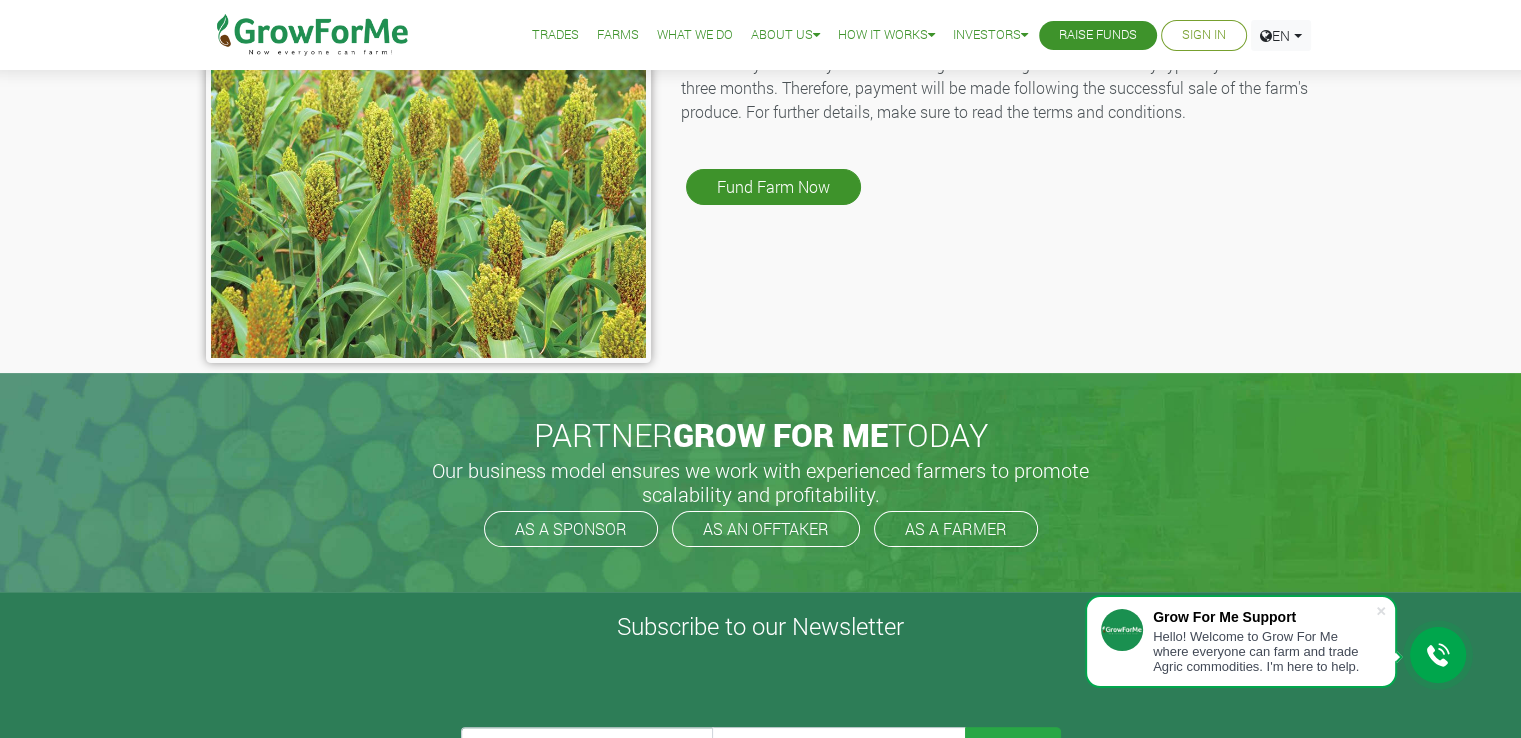 drag, startPoint x: 1515, startPoint y: 305, endPoint x: 1528, endPoint y: 294, distance: 17.029387 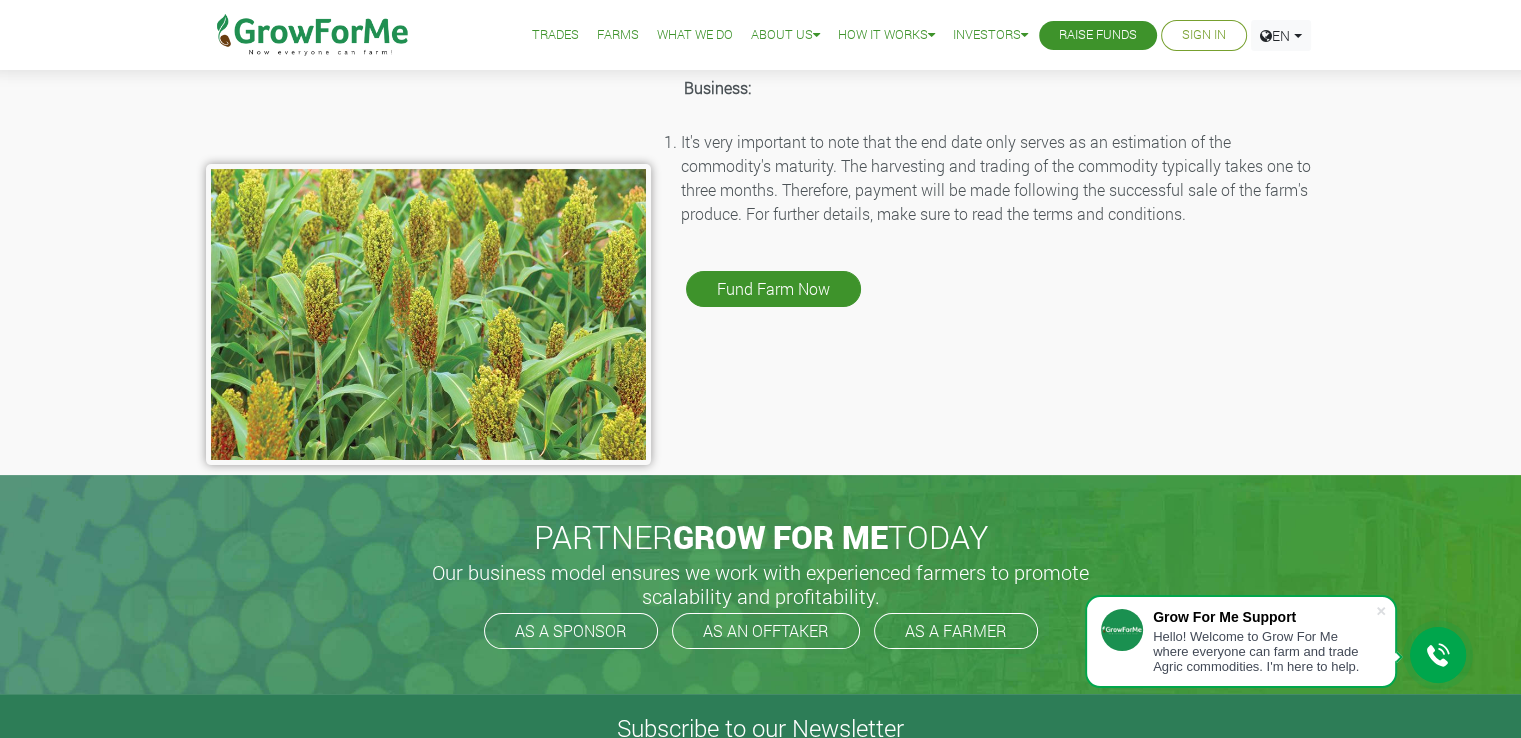 scroll, scrollTop: 272, scrollLeft: 0, axis: vertical 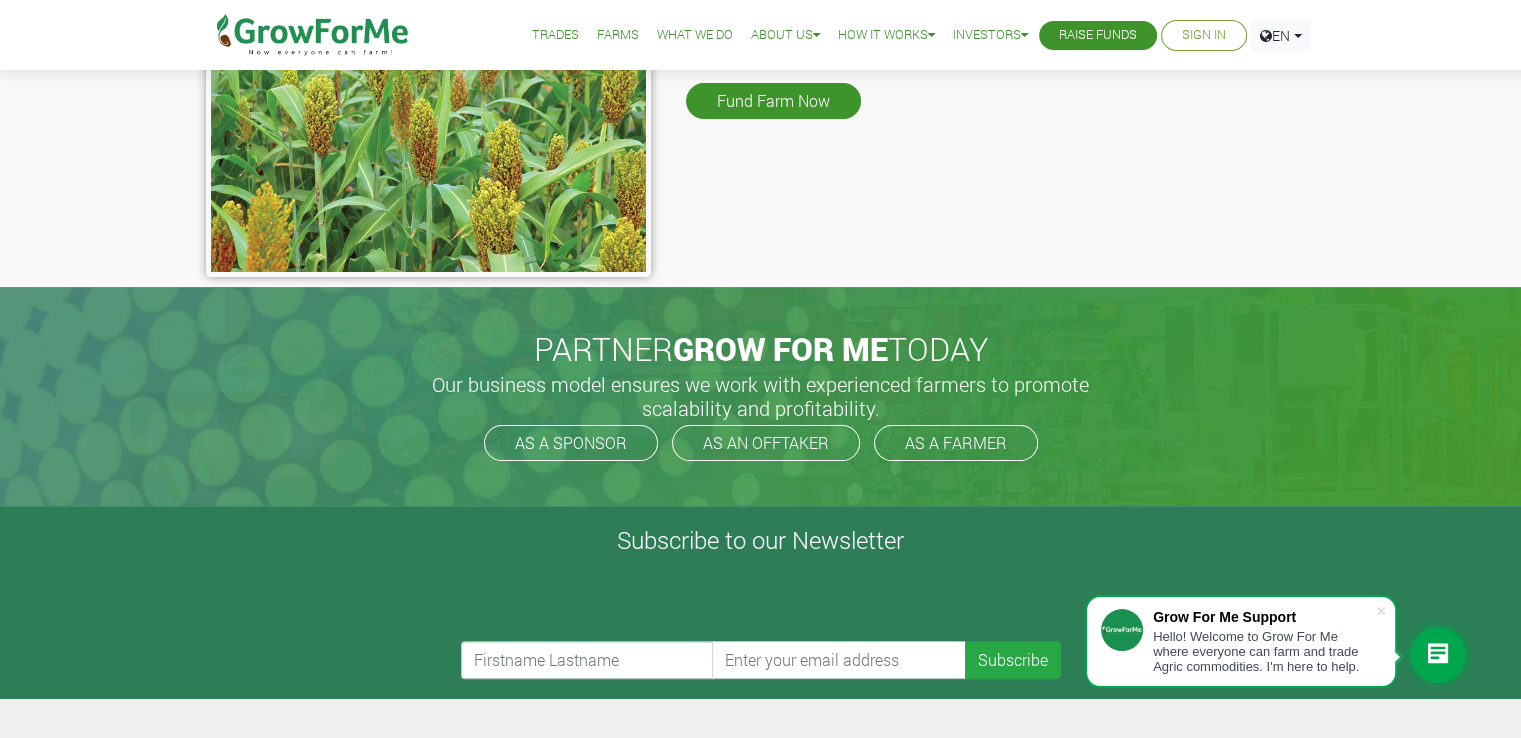 click on "PARTNER  GROW FOR ME  TODAY
Our business model ensures we work with experienced farmers to promote scalability and profitability.
AS A SPONSOR
AS AN OFFTAKER
AS A FARMER" at bounding box center (760, 396) 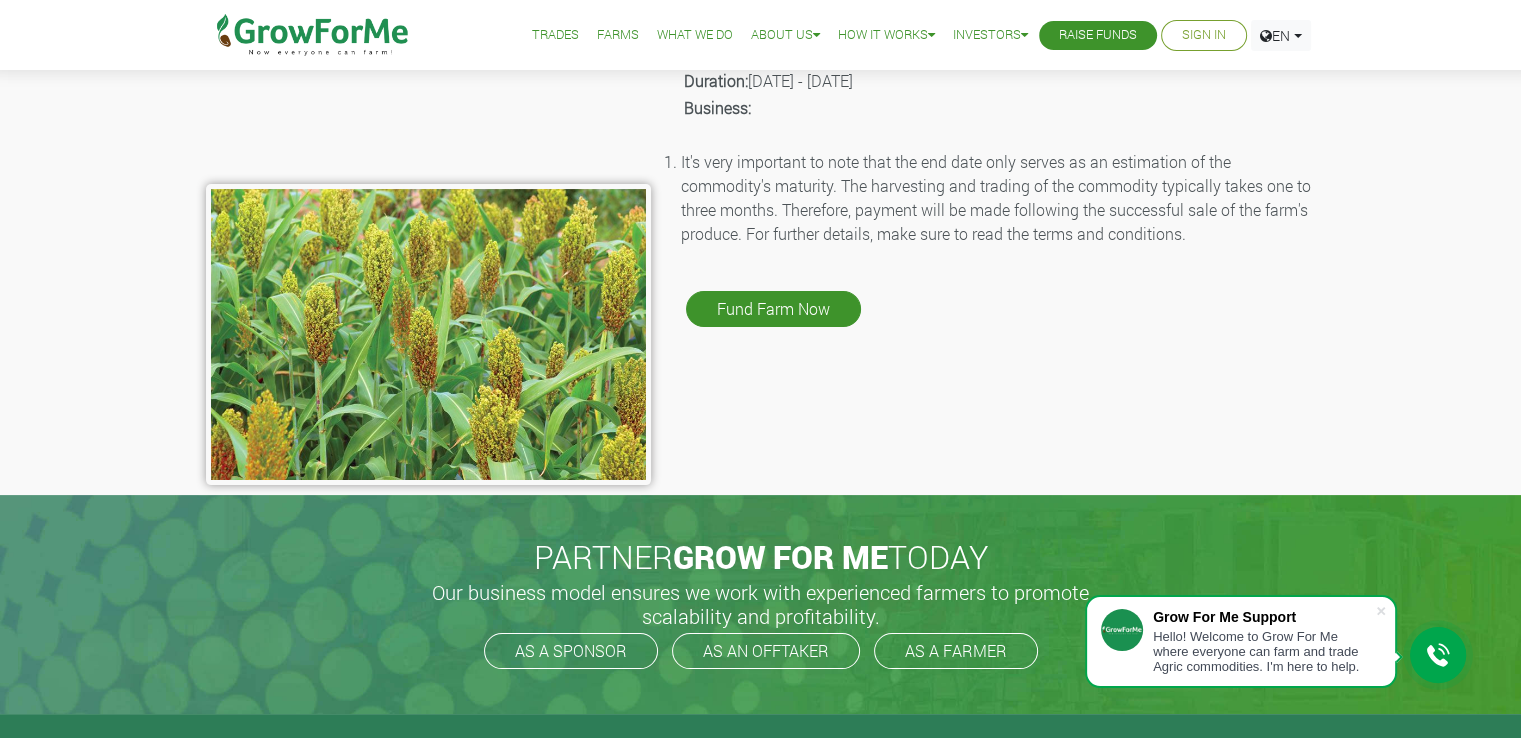 scroll, scrollTop: 199, scrollLeft: 0, axis: vertical 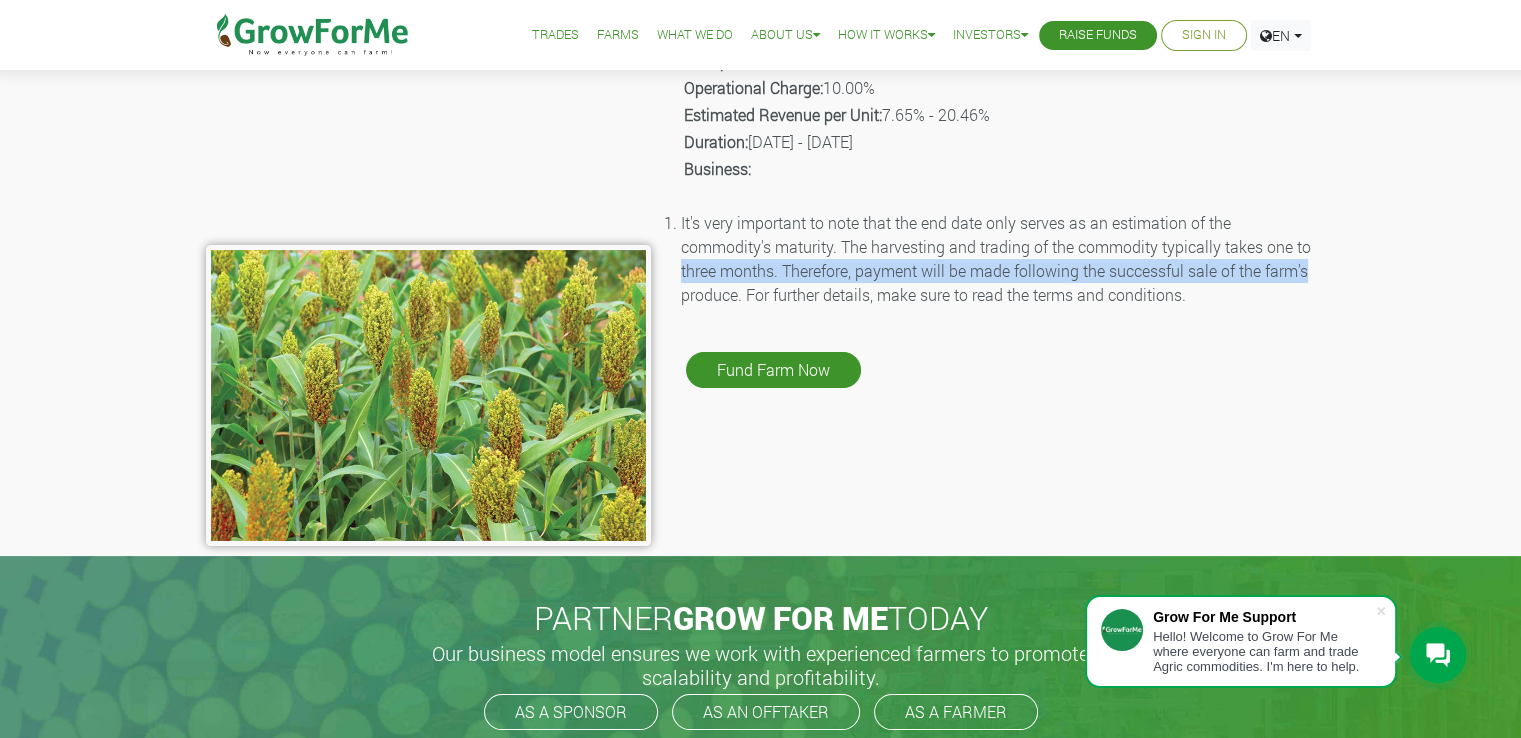 drag, startPoint x: 1503, startPoint y: 249, endPoint x: 1531, endPoint y: 267, distance: 33.286633 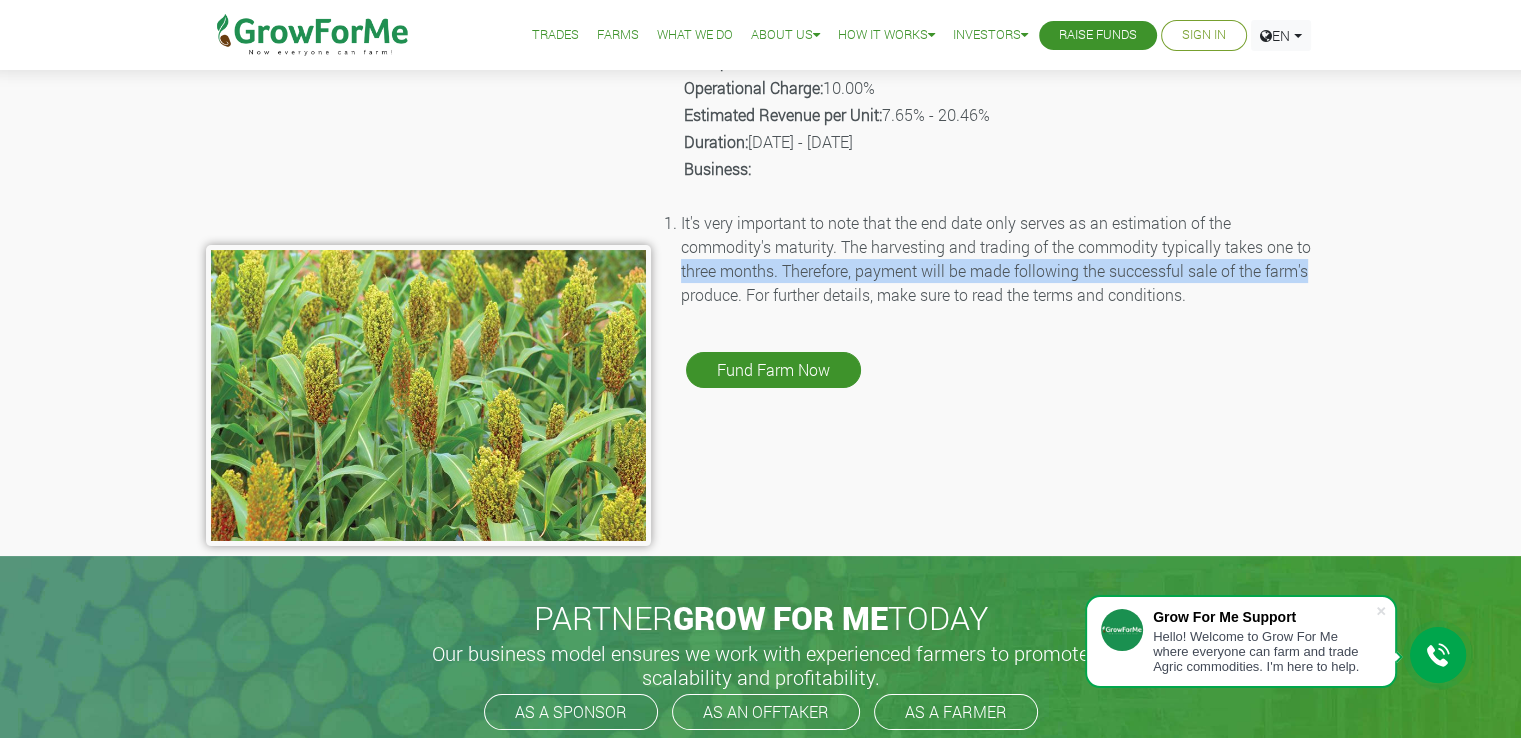 click on "WOMEN IN SORGHUM FARMING_2024
Crop Name:  Women in Sorghum Farming _ 2024
Description:
Cost per Acre:  GHȼ4257.50
Cost per Unit:  GHȼ532.19
Operational Charge:  10.00%
Estimated Revenue per Unit:   7.65% - 20.46%
Duration:  20th May 2024 - 28th Dec 2024
Business:
Fund Farm Now" at bounding box center (760, 232) 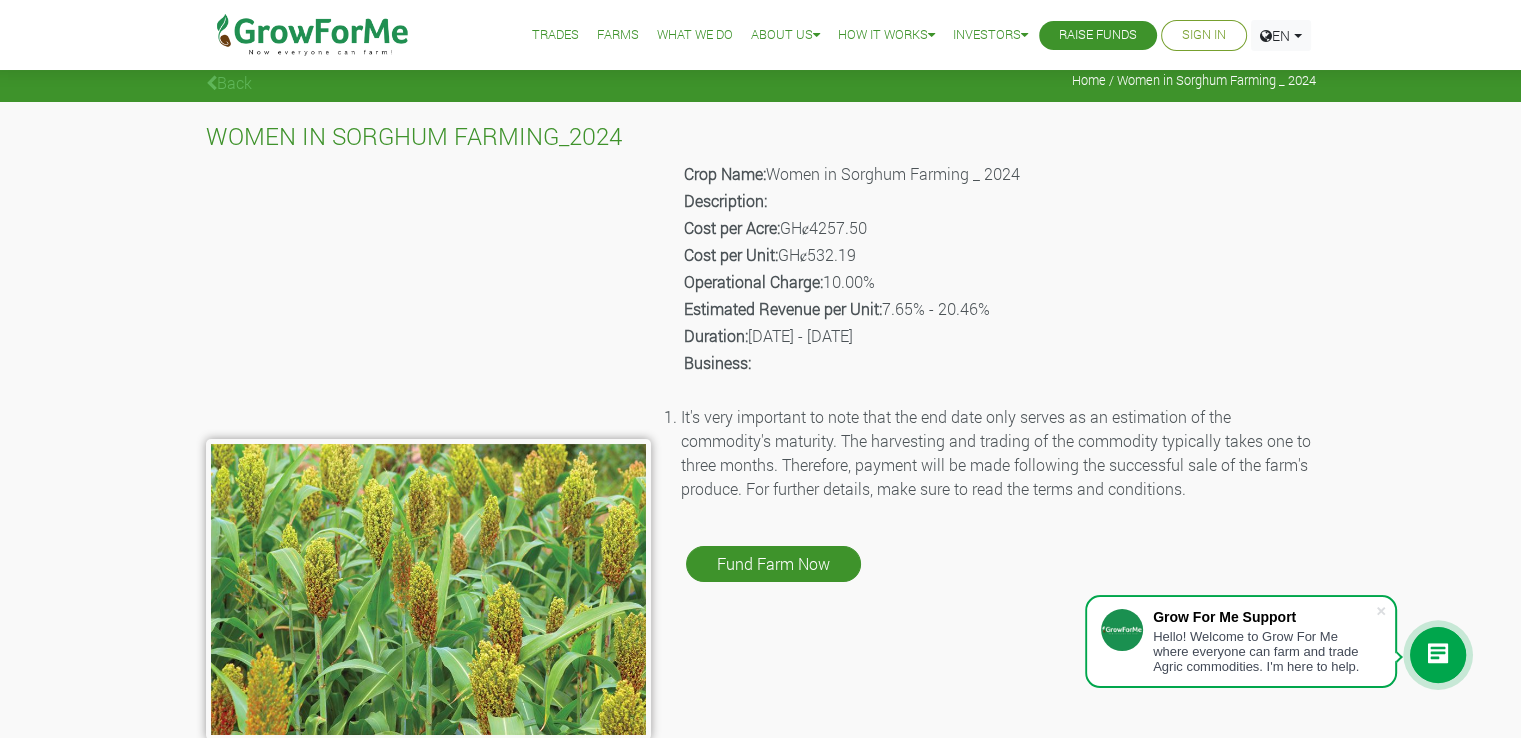 scroll, scrollTop: 0, scrollLeft: 0, axis: both 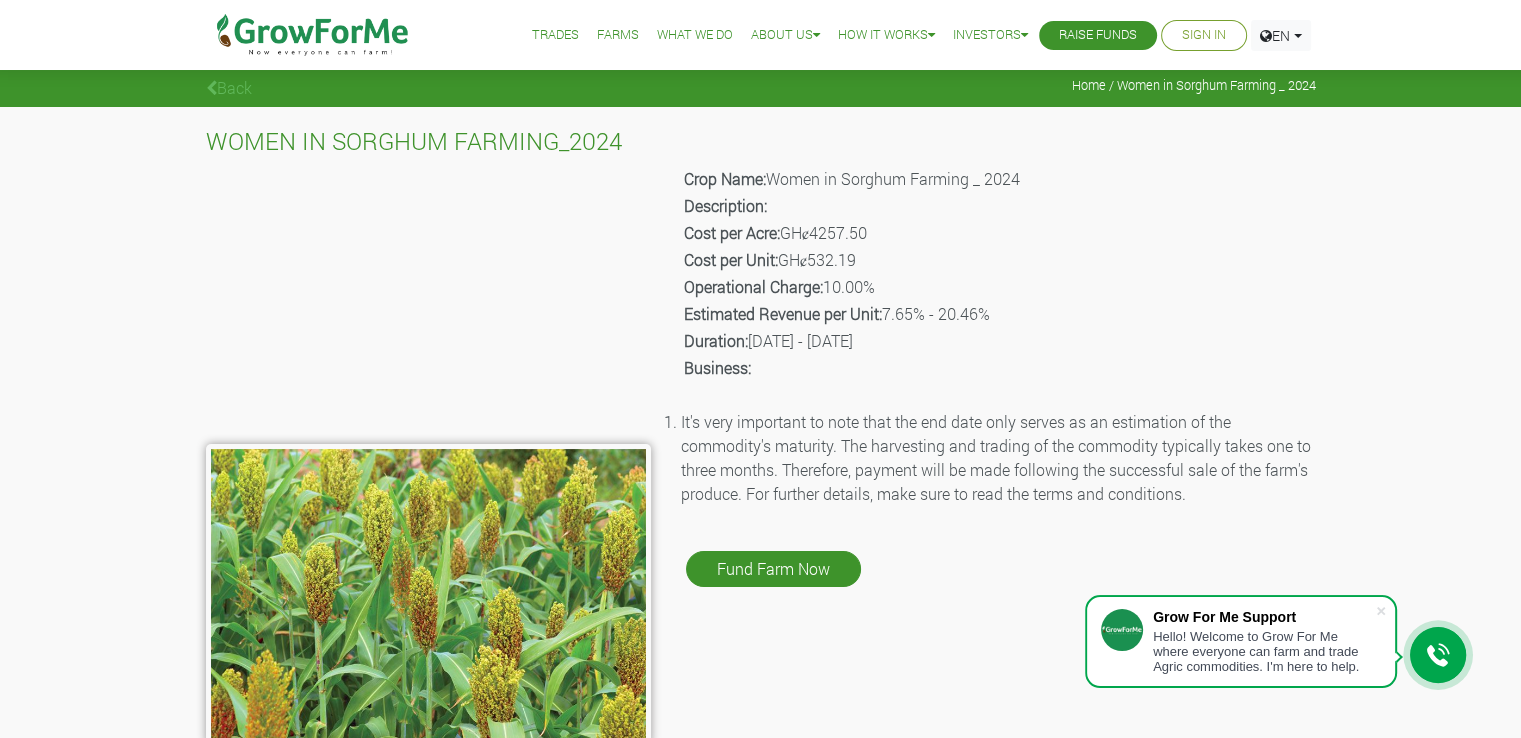 drag, startPoint x: 1509, startPoint y: 153, endPoint x: 1440, endPoint y: 163, distance: 69.72087 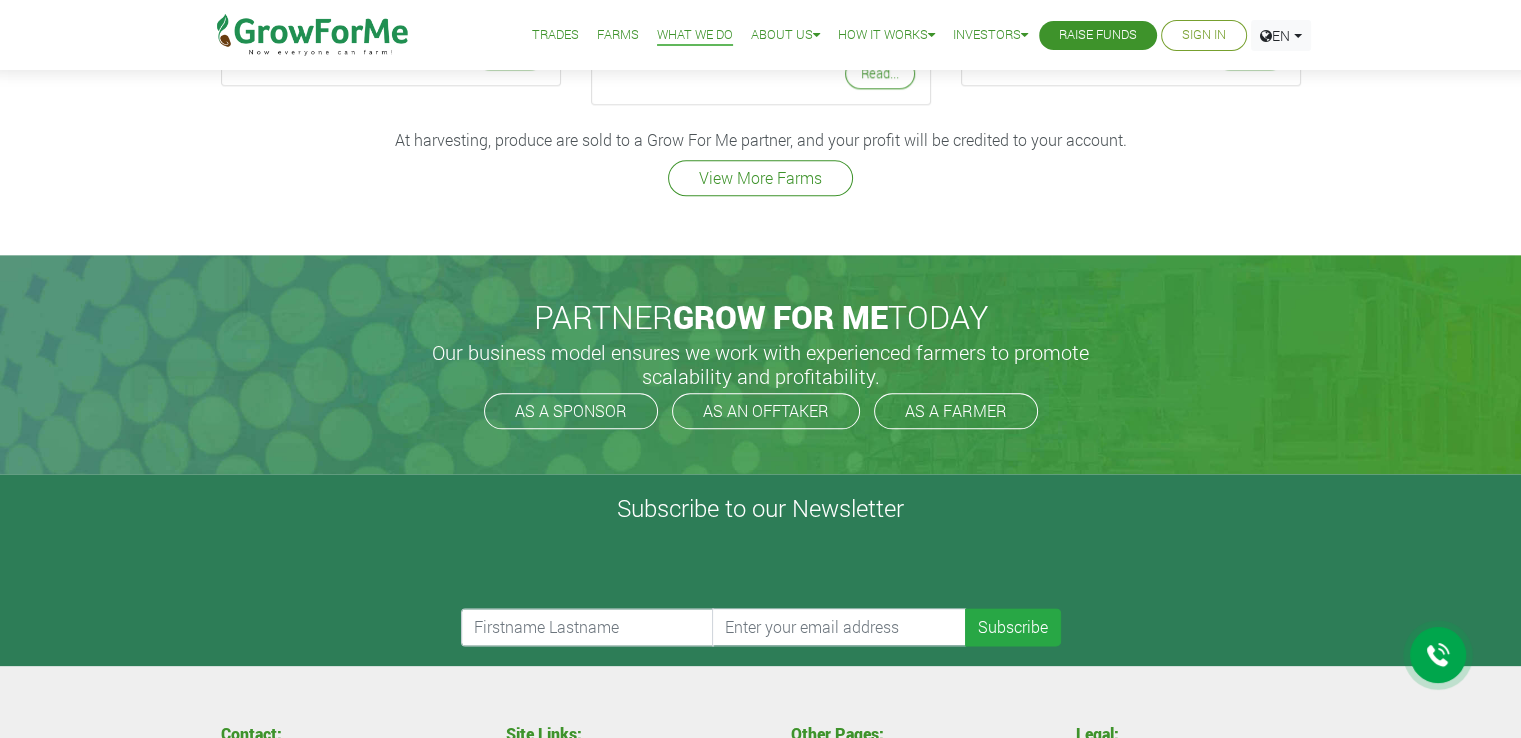 scroll, scrollTop: 2399, scrollLeft: 0, axis: vertical 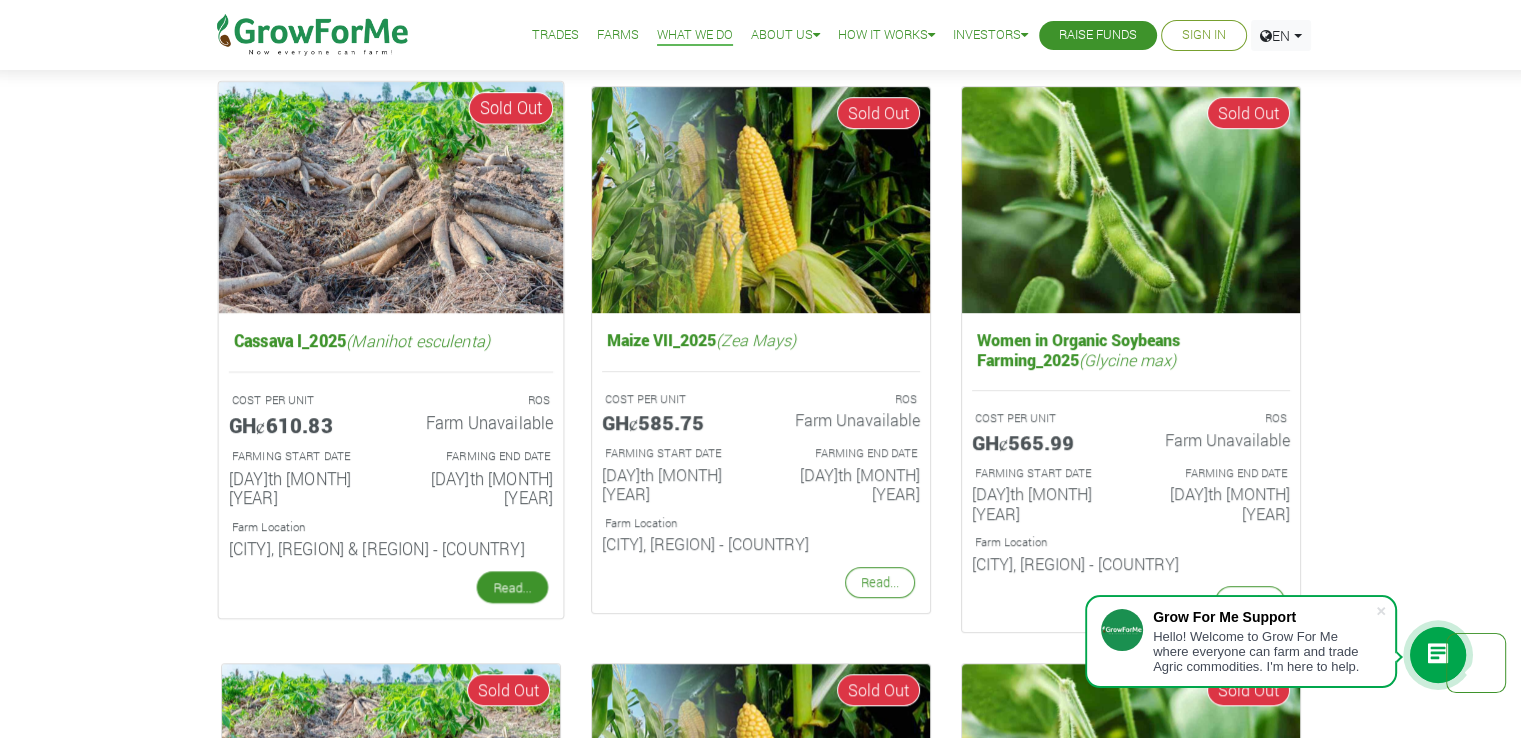 click on "Read..." at bounding box center [511, 587] 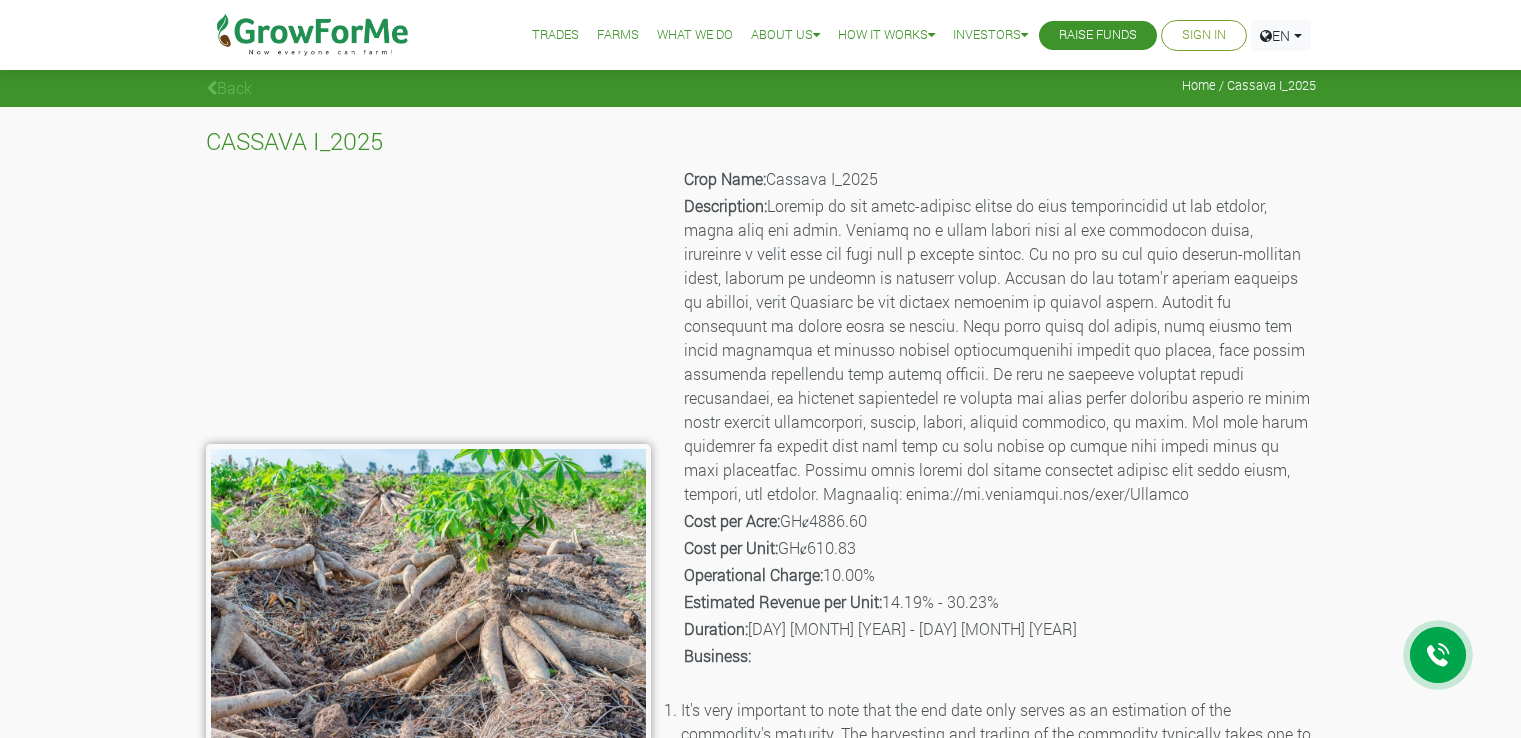 scroll, scrollTop: 0, scrollLeft: 0, axis: both 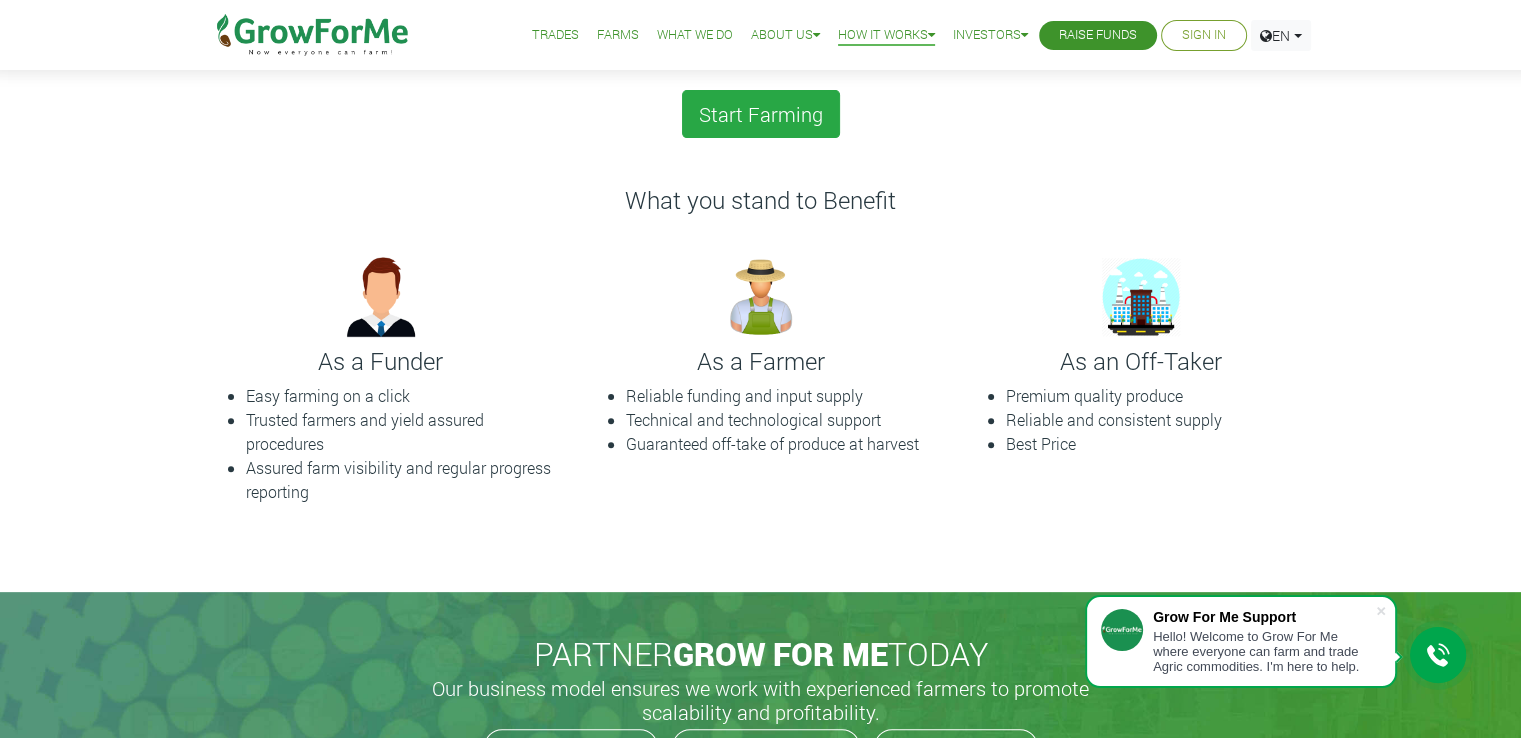 click on "Trades" at bounding box center (555, 35) 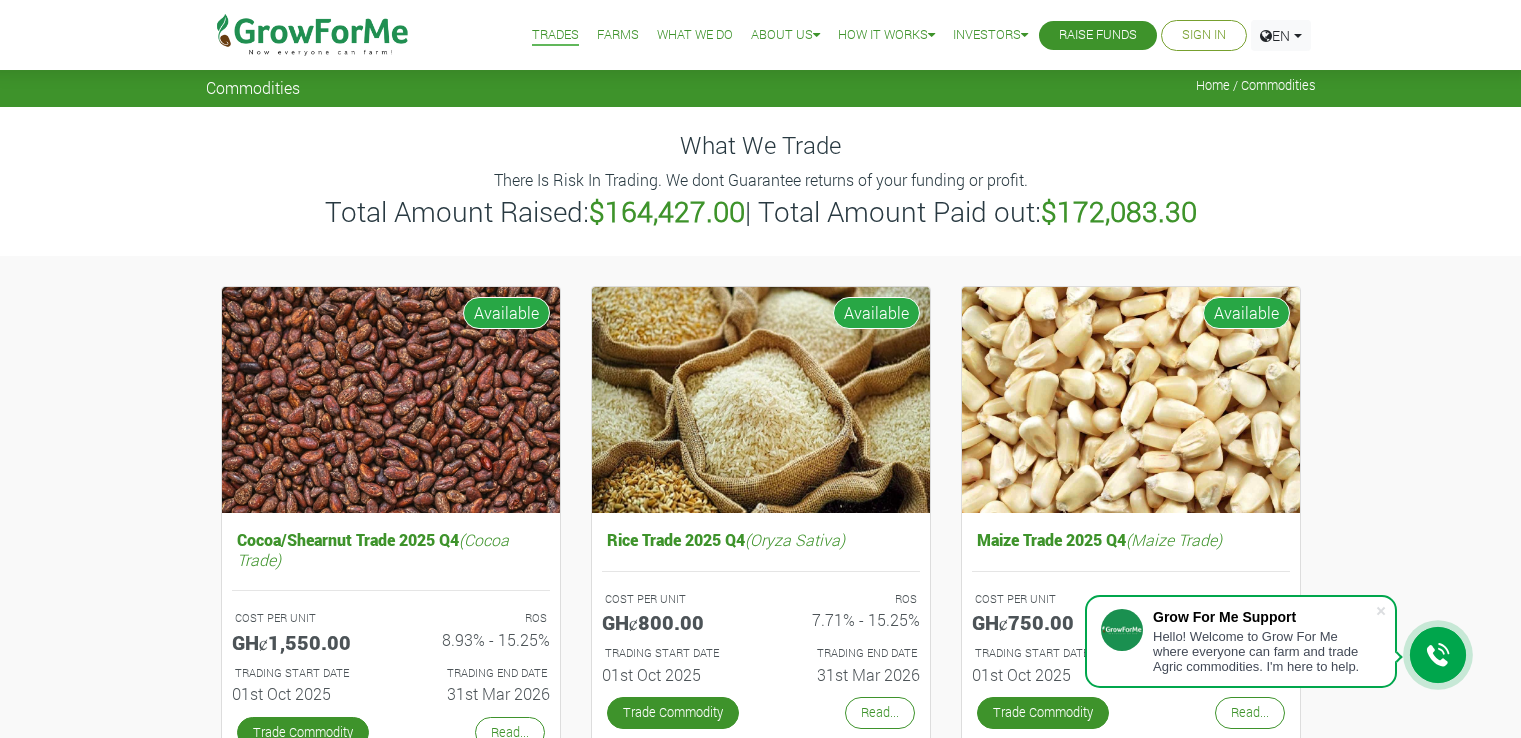 scroll, scrollTop: 0, scrollLeft: 0, axis: both 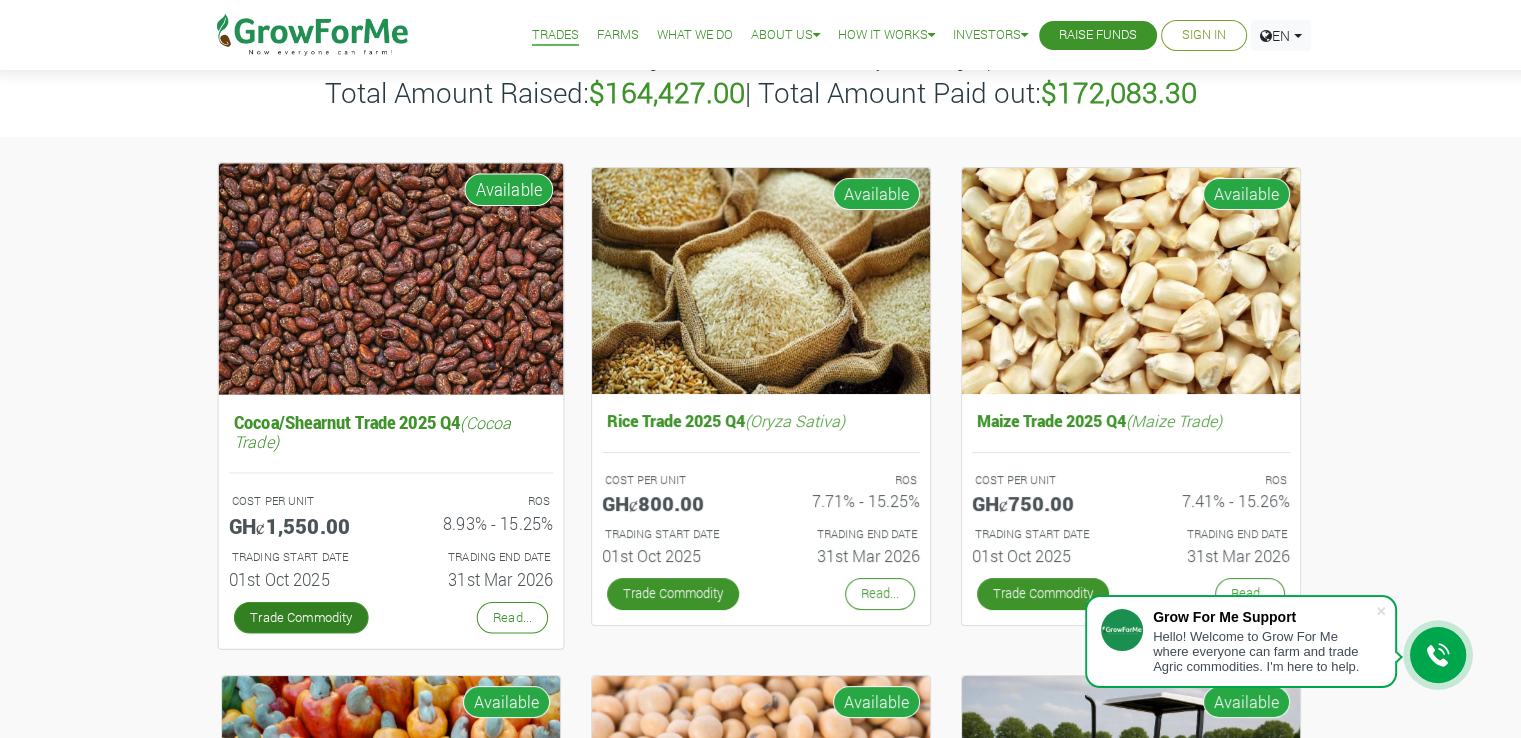 click on "Trade Commodity" at bounding box center [300, 617] 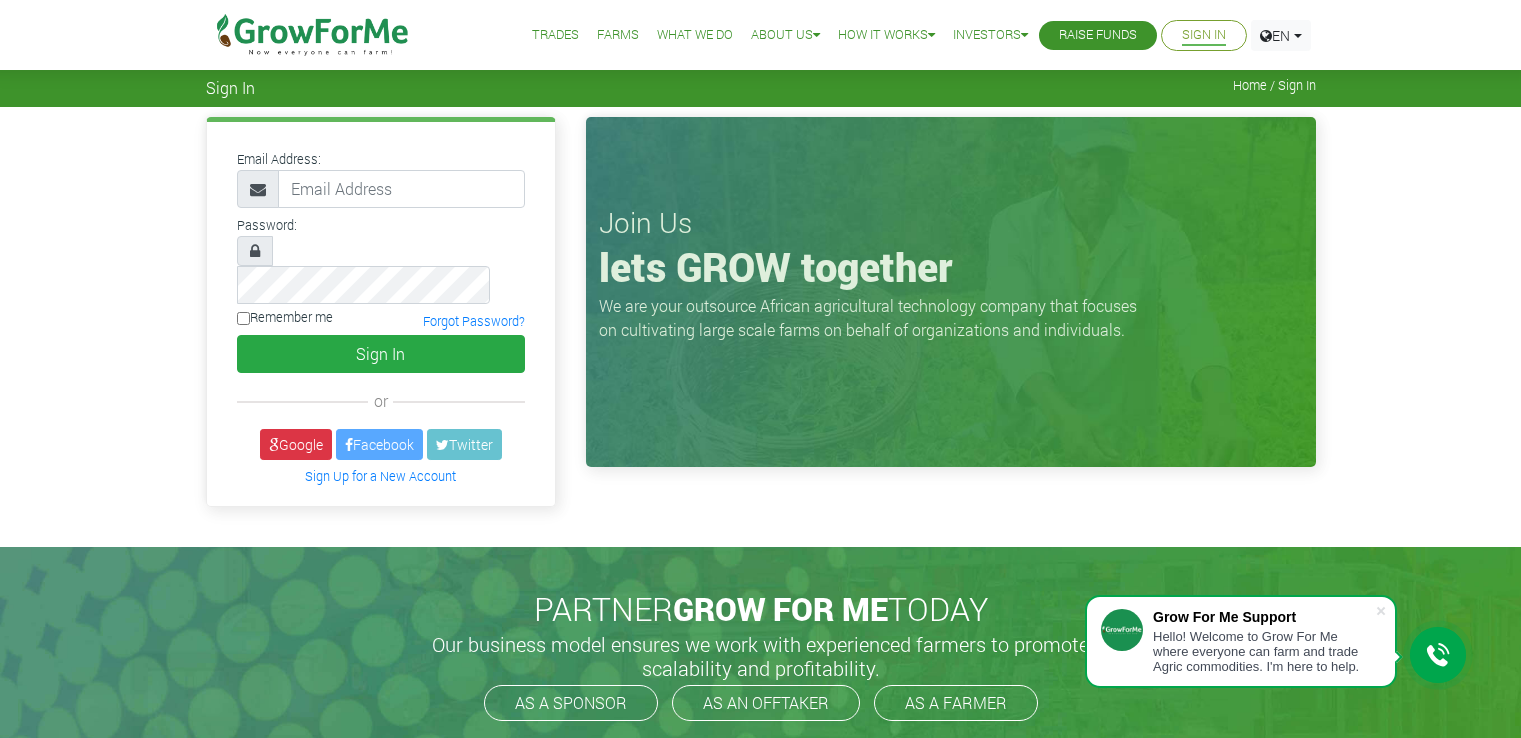 scroll, scrollTop: 0, scrollLeft: 0, axis: both 